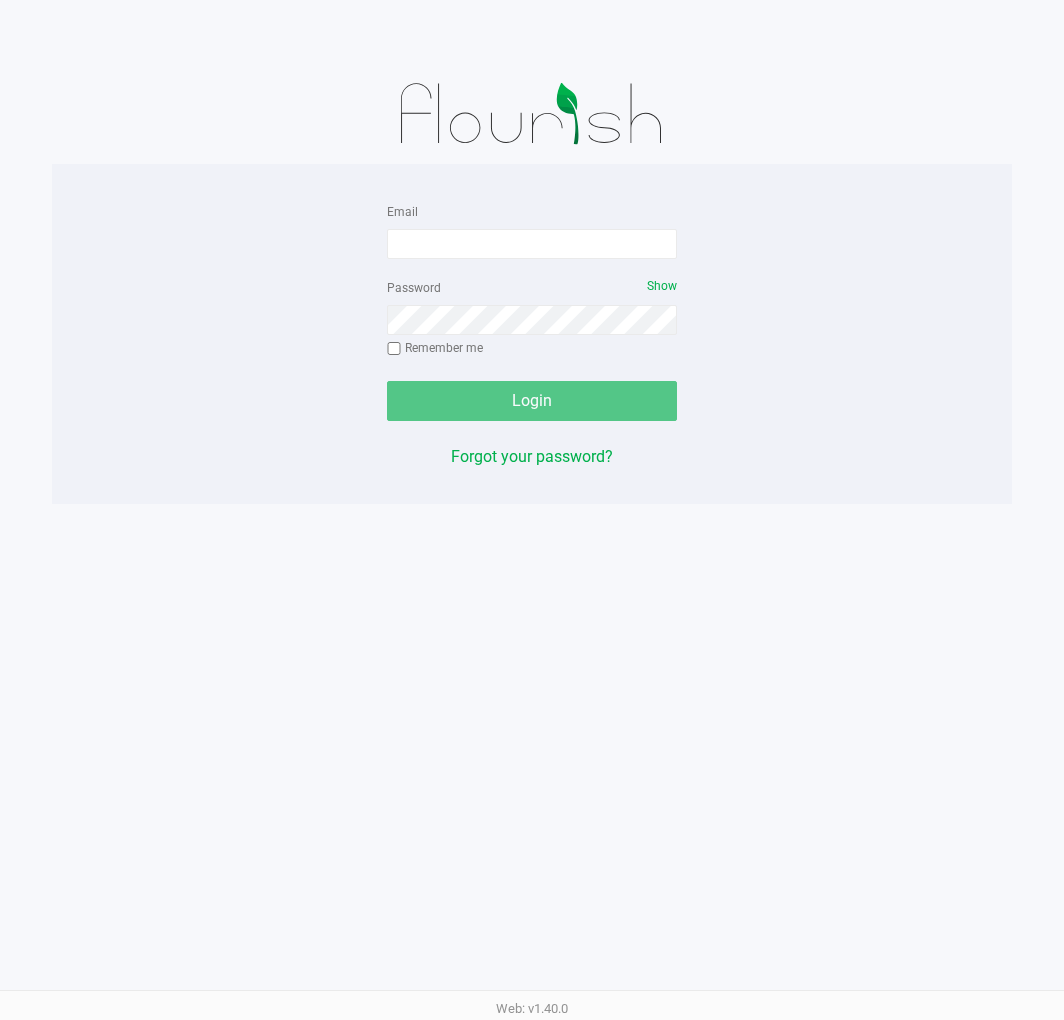 scroll, scrollTop: 0, scrollLeft: 0, axis: both 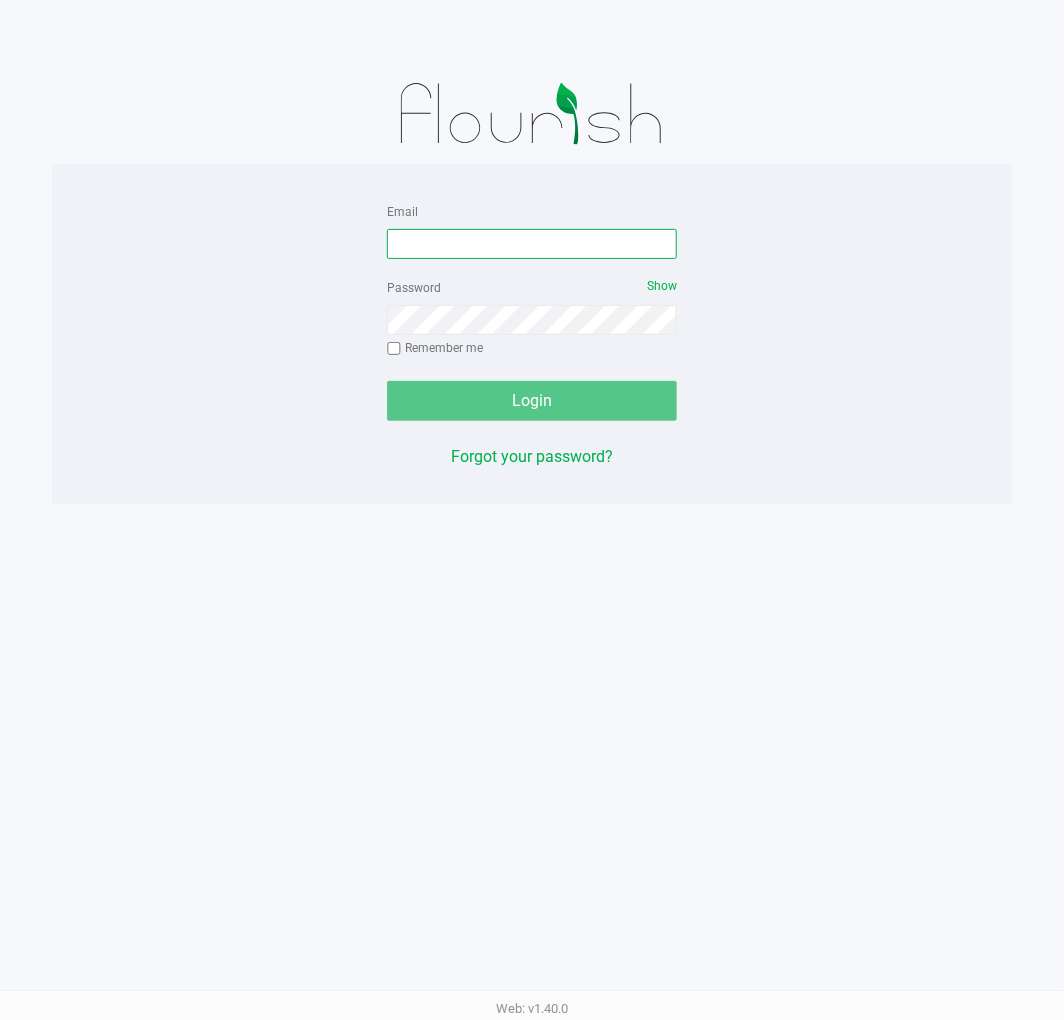 drag, startPoint x: 0, startPoint y: 0, endPoint x: 552, endPoint y: 252, distance: 606.80145 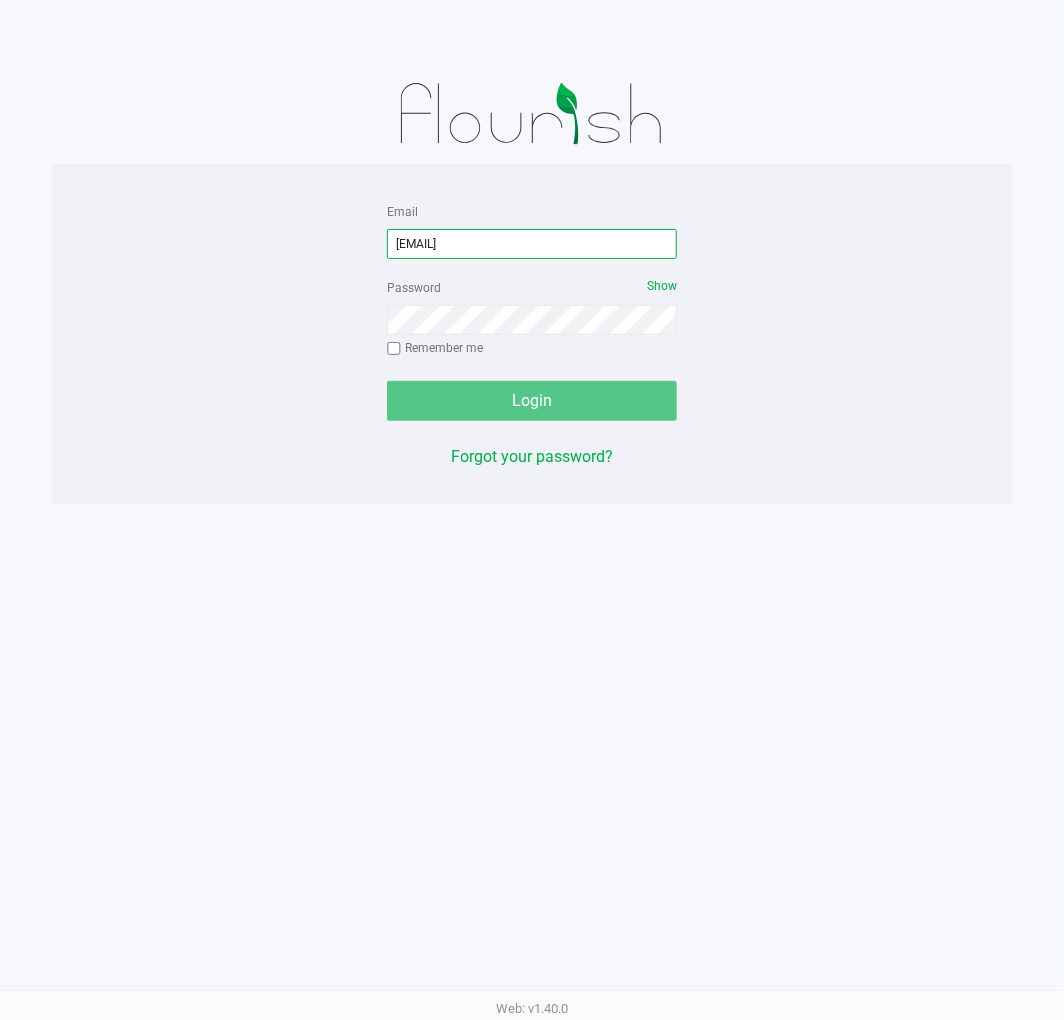 type on "[EMAIL]" 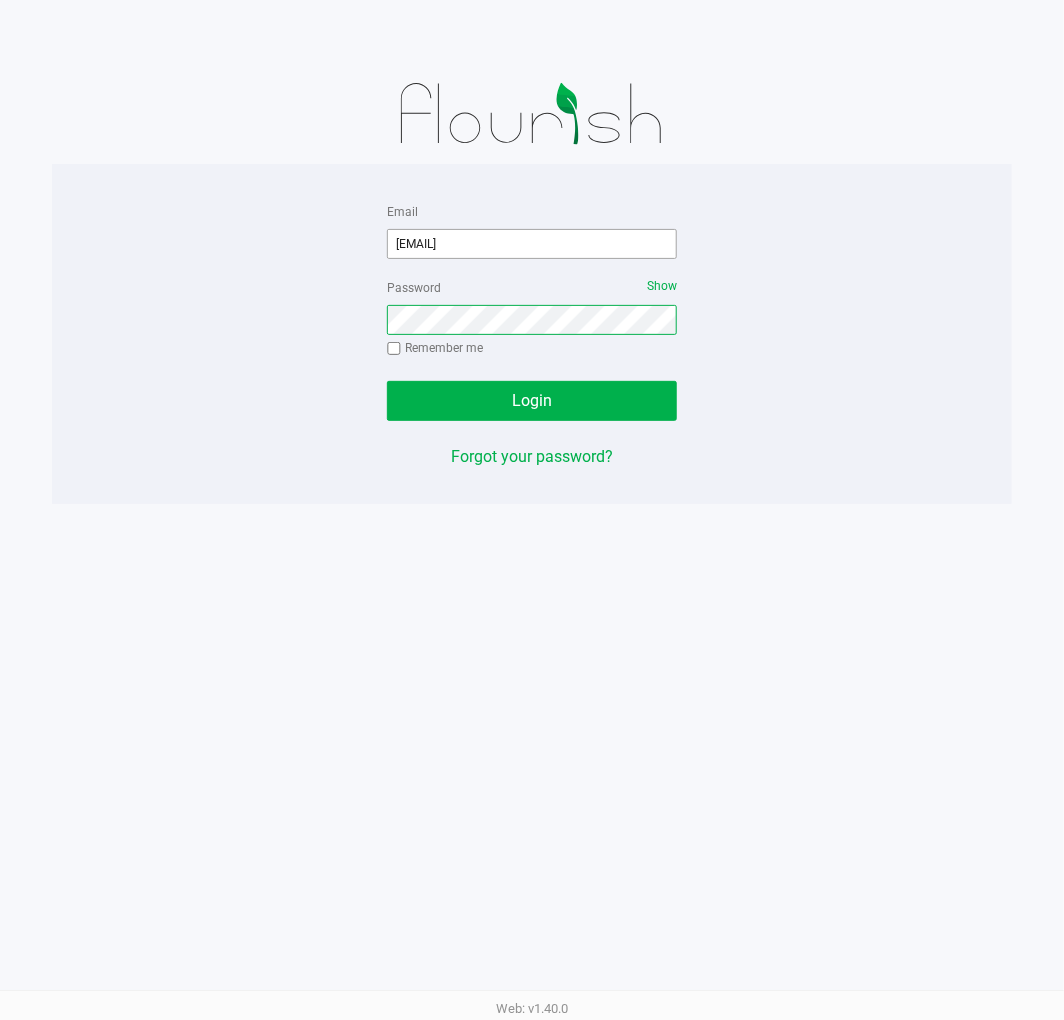 click on "Login" 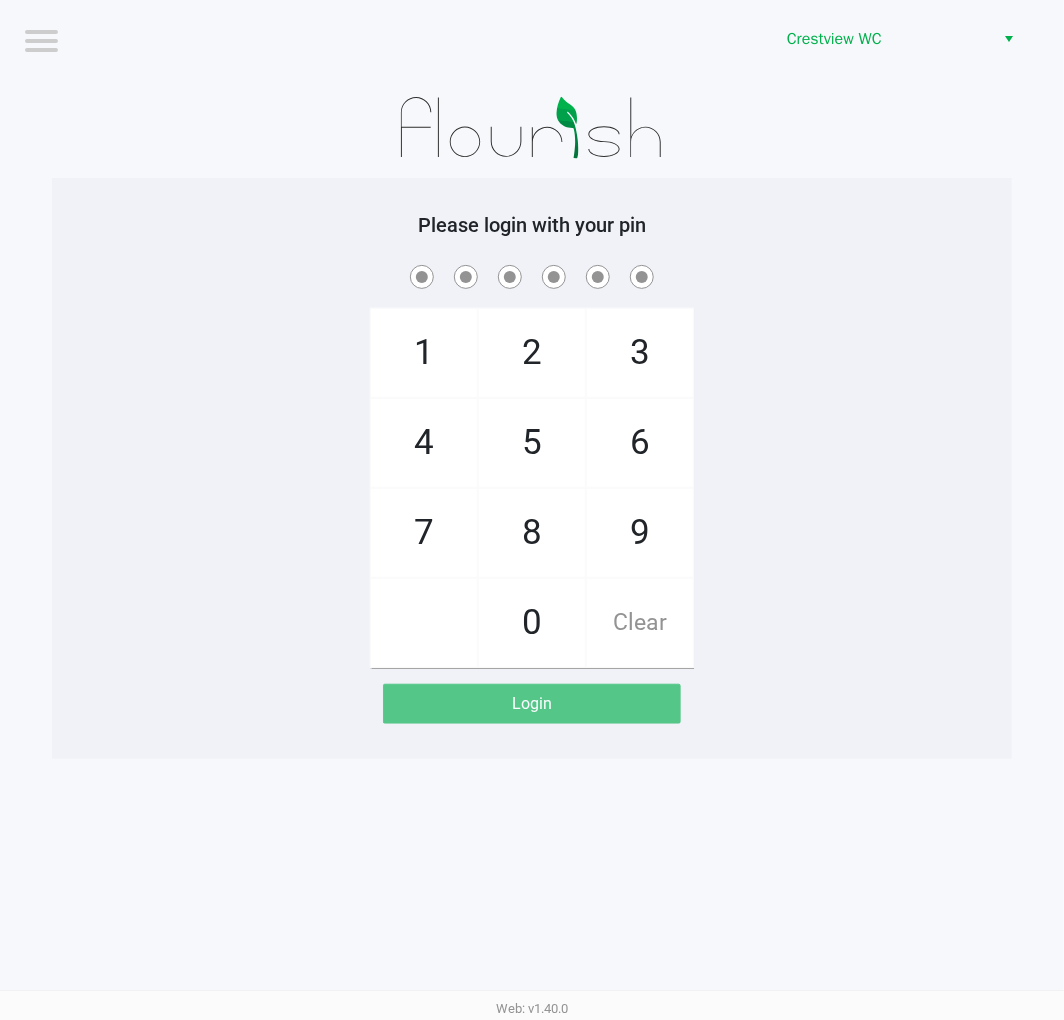 click on "Please login with your pin  1   4   7       2   5   8   0   3   6   9   Clear   Login" 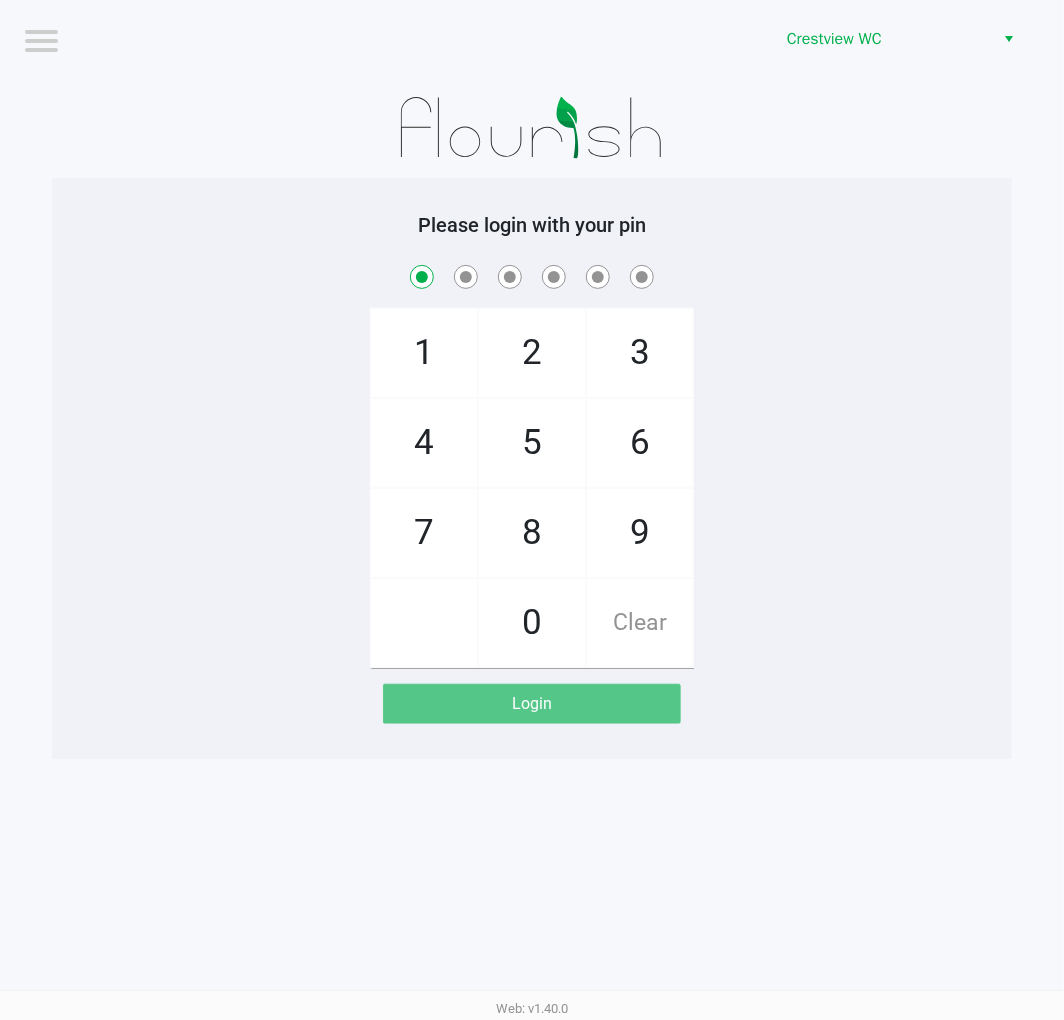 checkbox on "true" 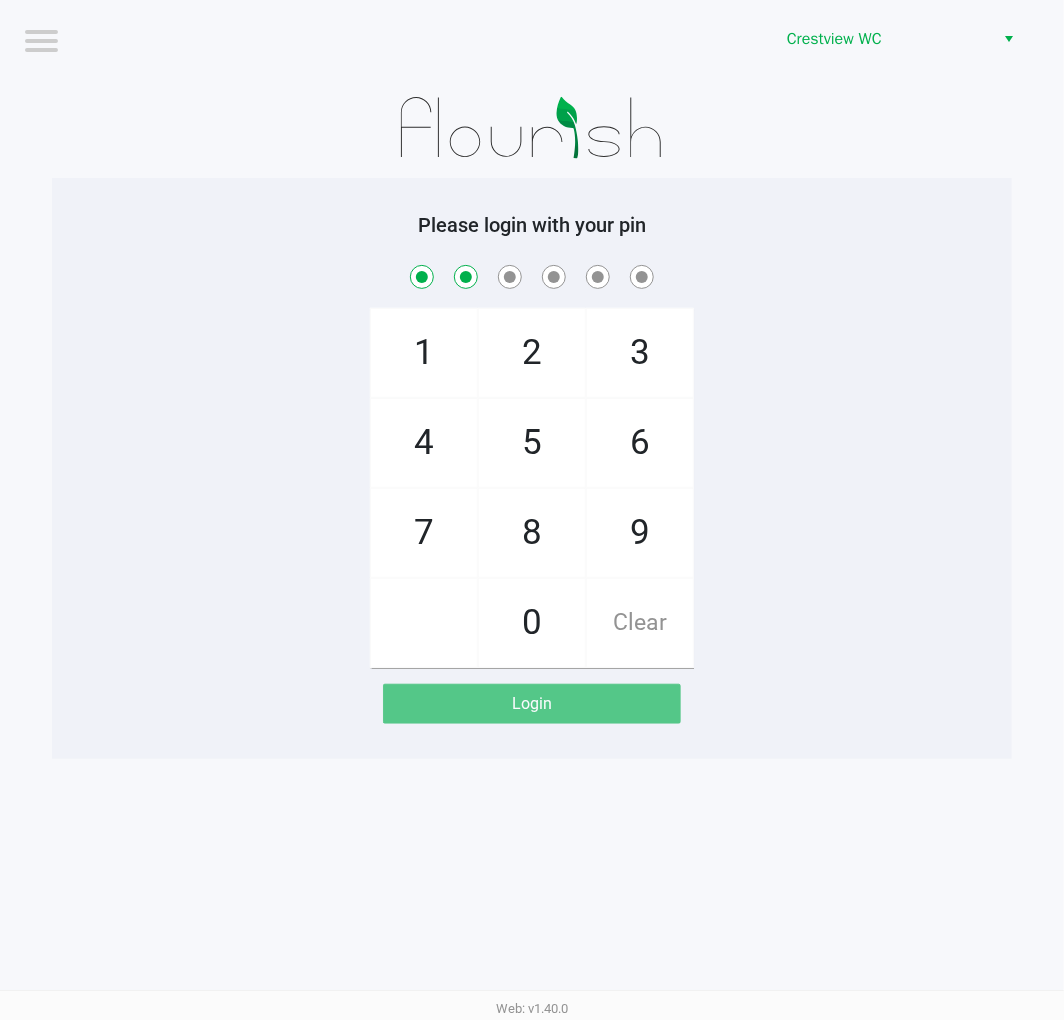 checkbox on "true" 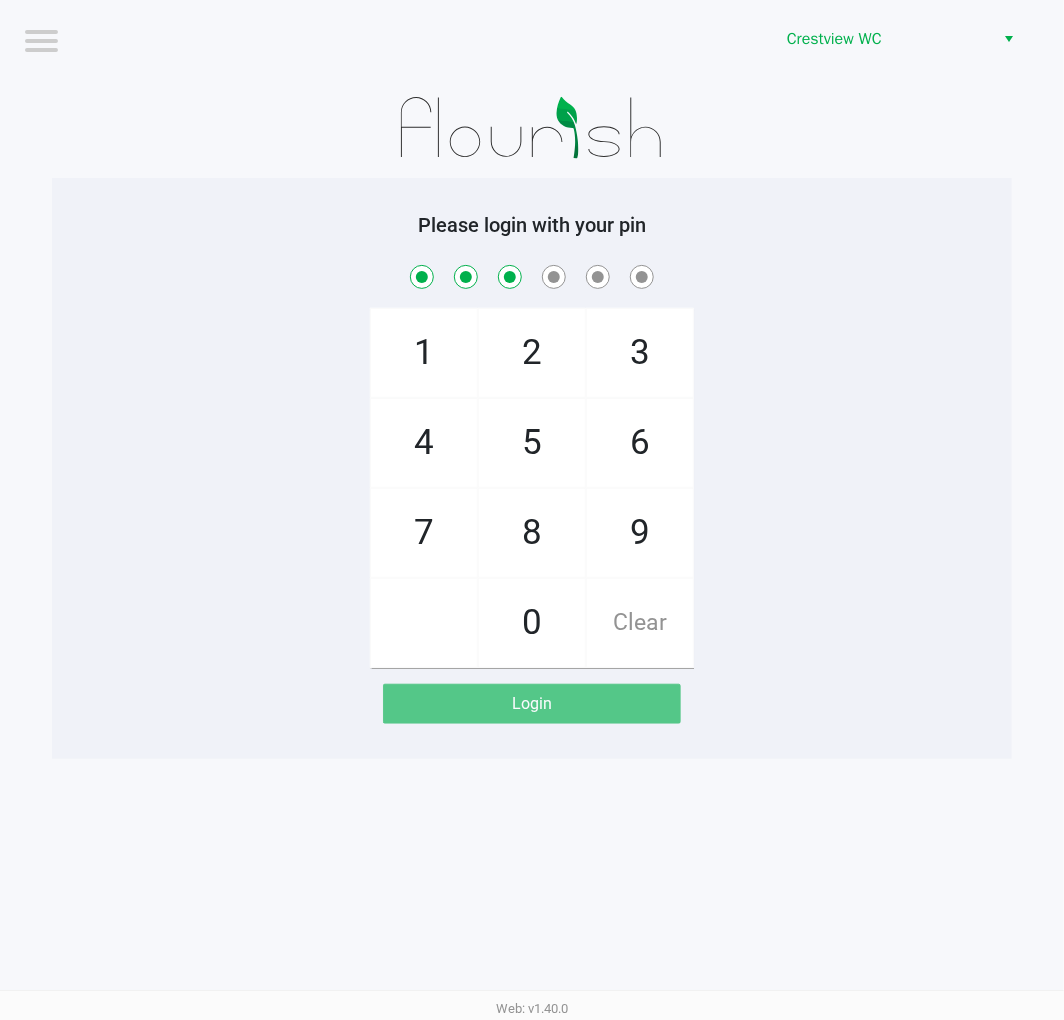 checkbox on "true" 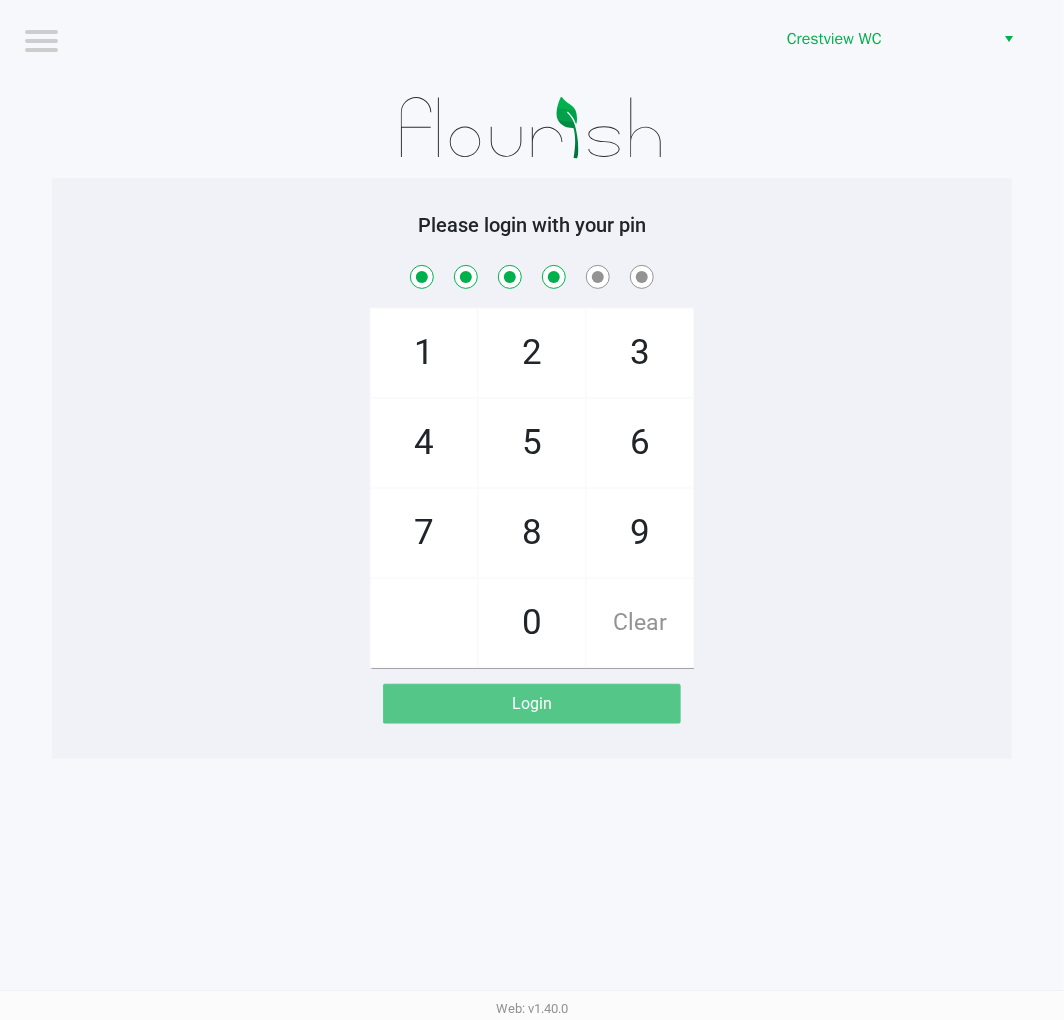 checkbox on "true" 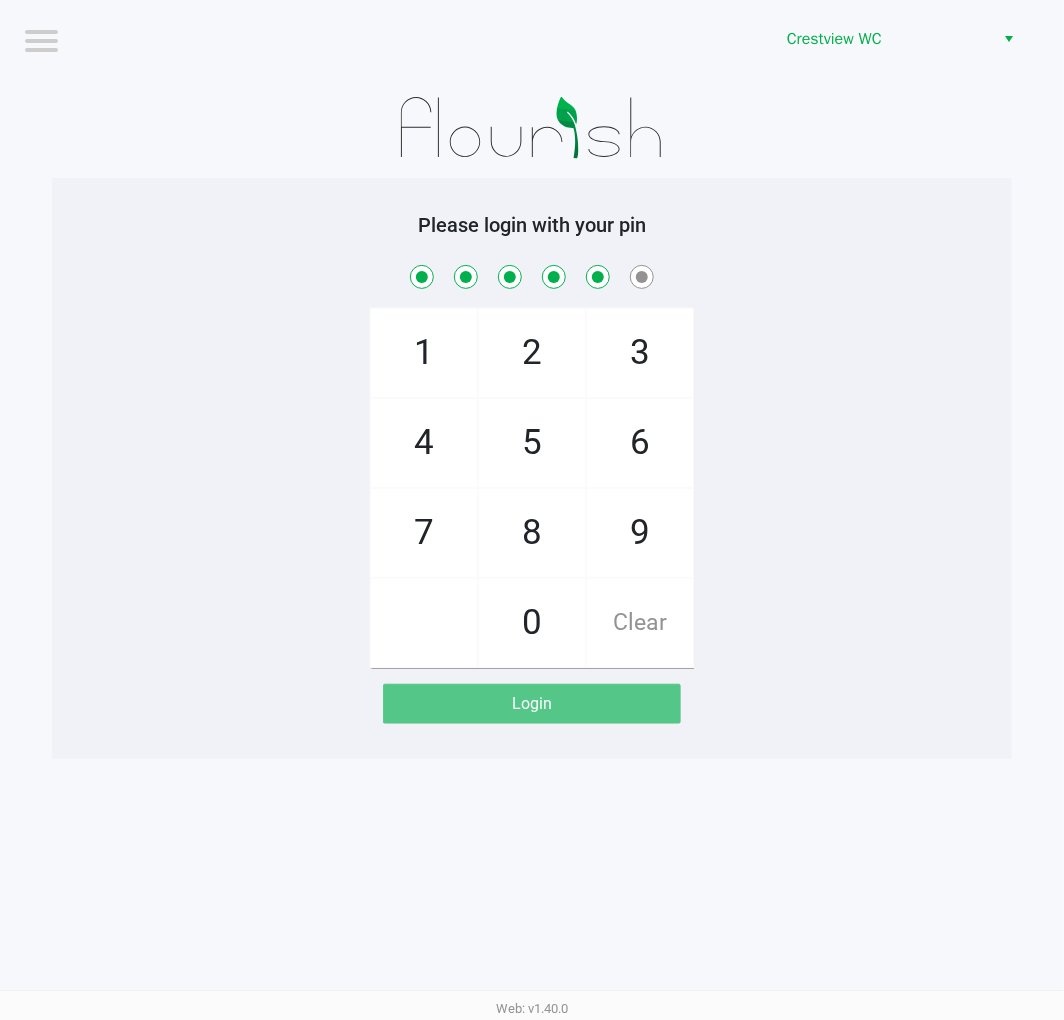 checkbox on "true" 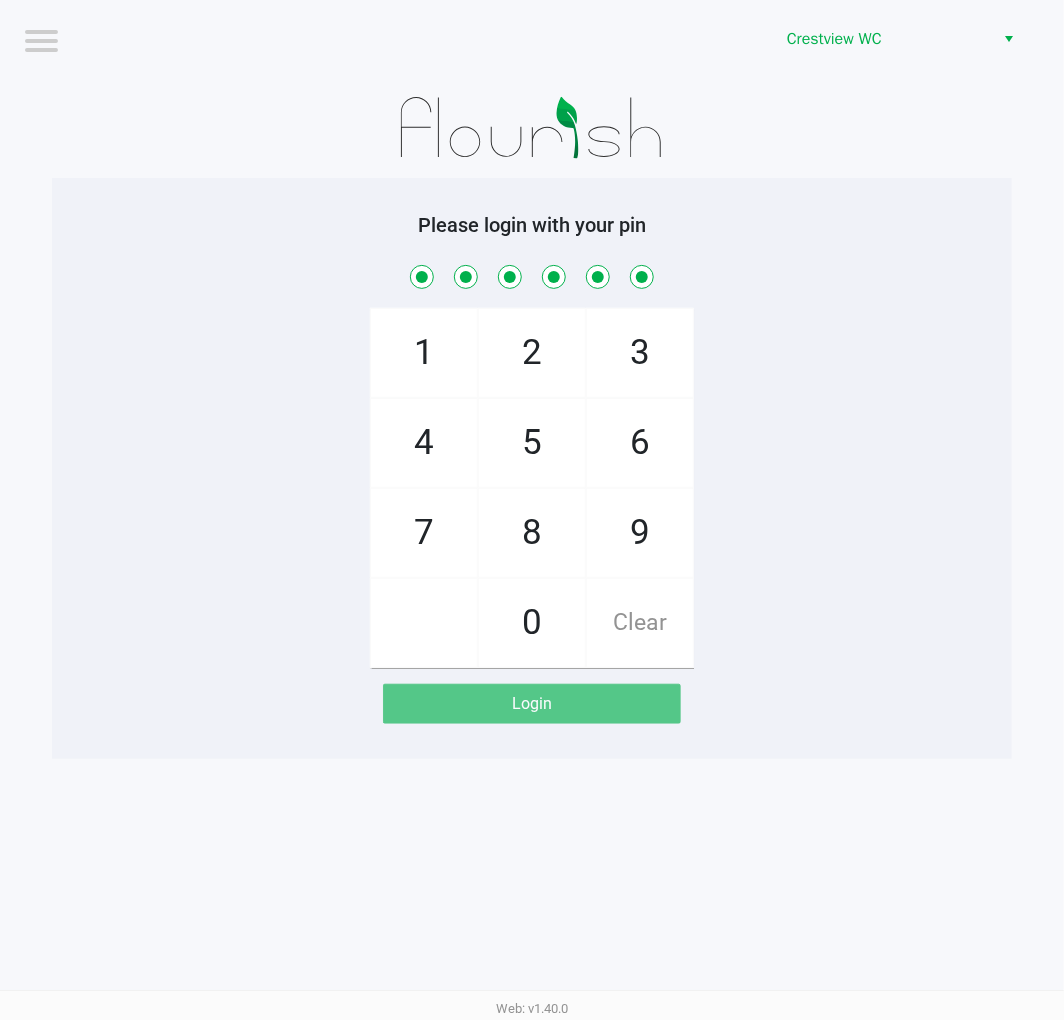 checkbox on "true" 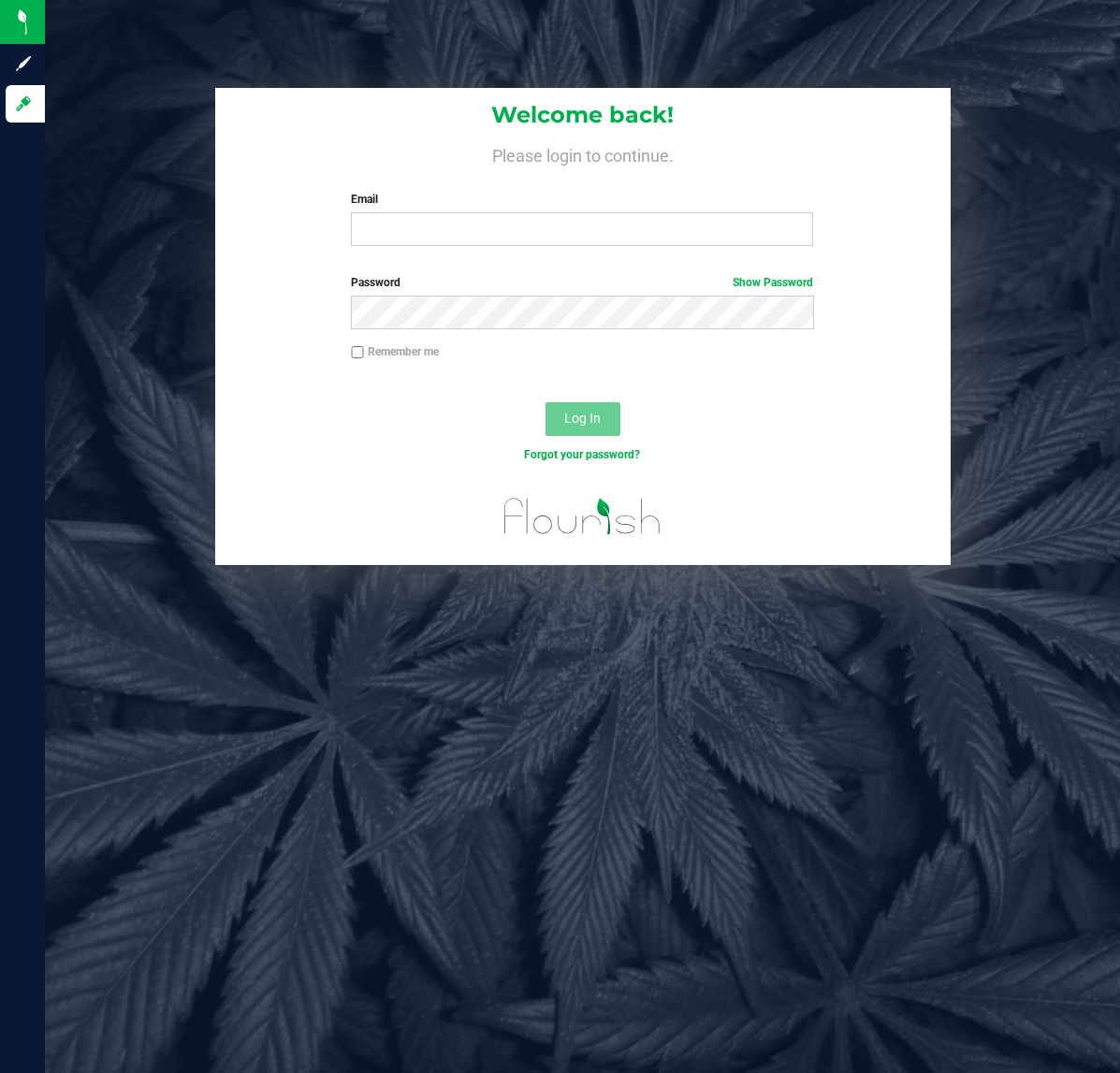 scroll, scrollTop: 0, scrollLeft: 0, axis: both 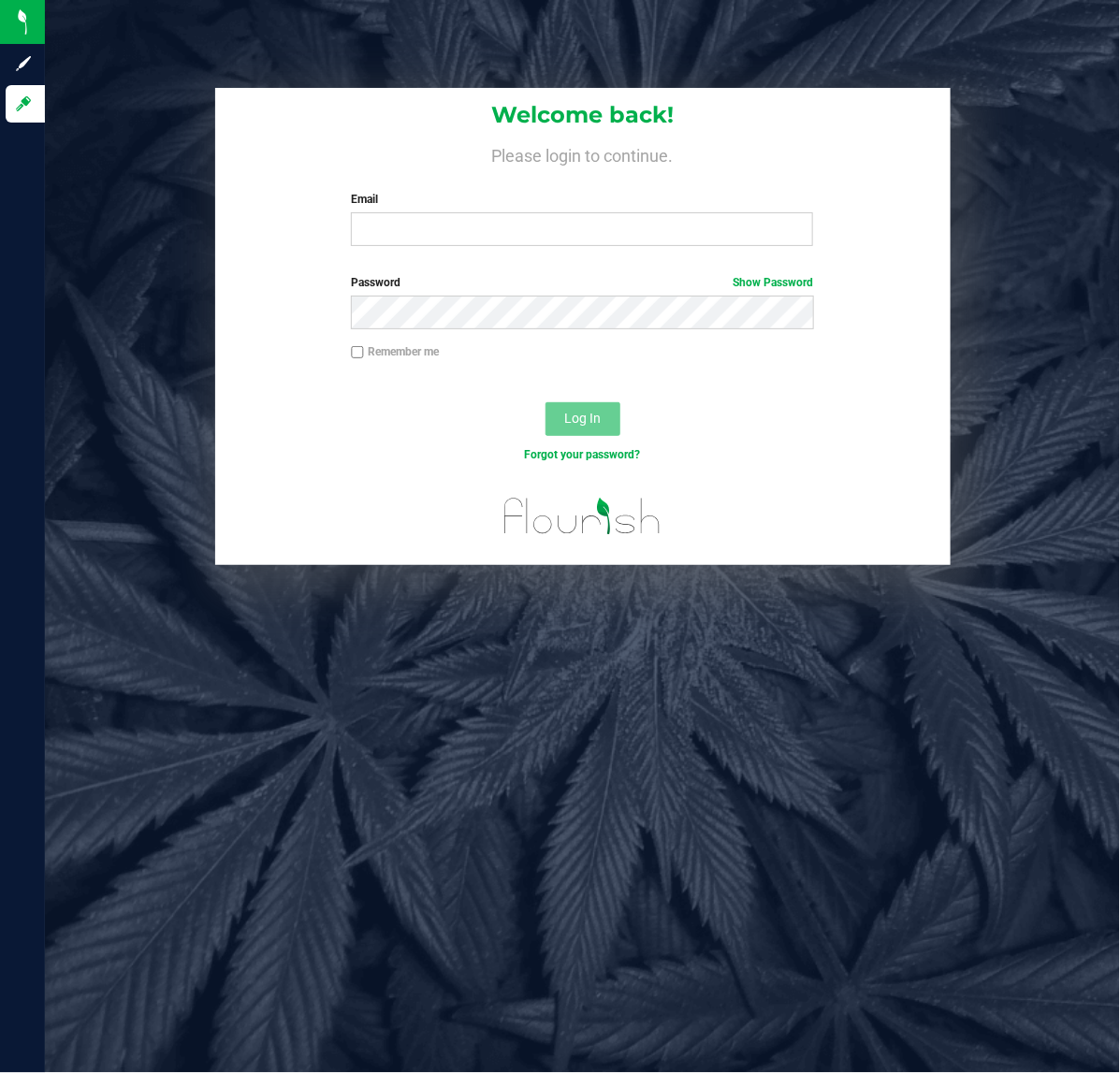 click on "Welcome back!
Please login to continue.
Email
Required
Please format your email correctly." at bounding box center [583, 174] 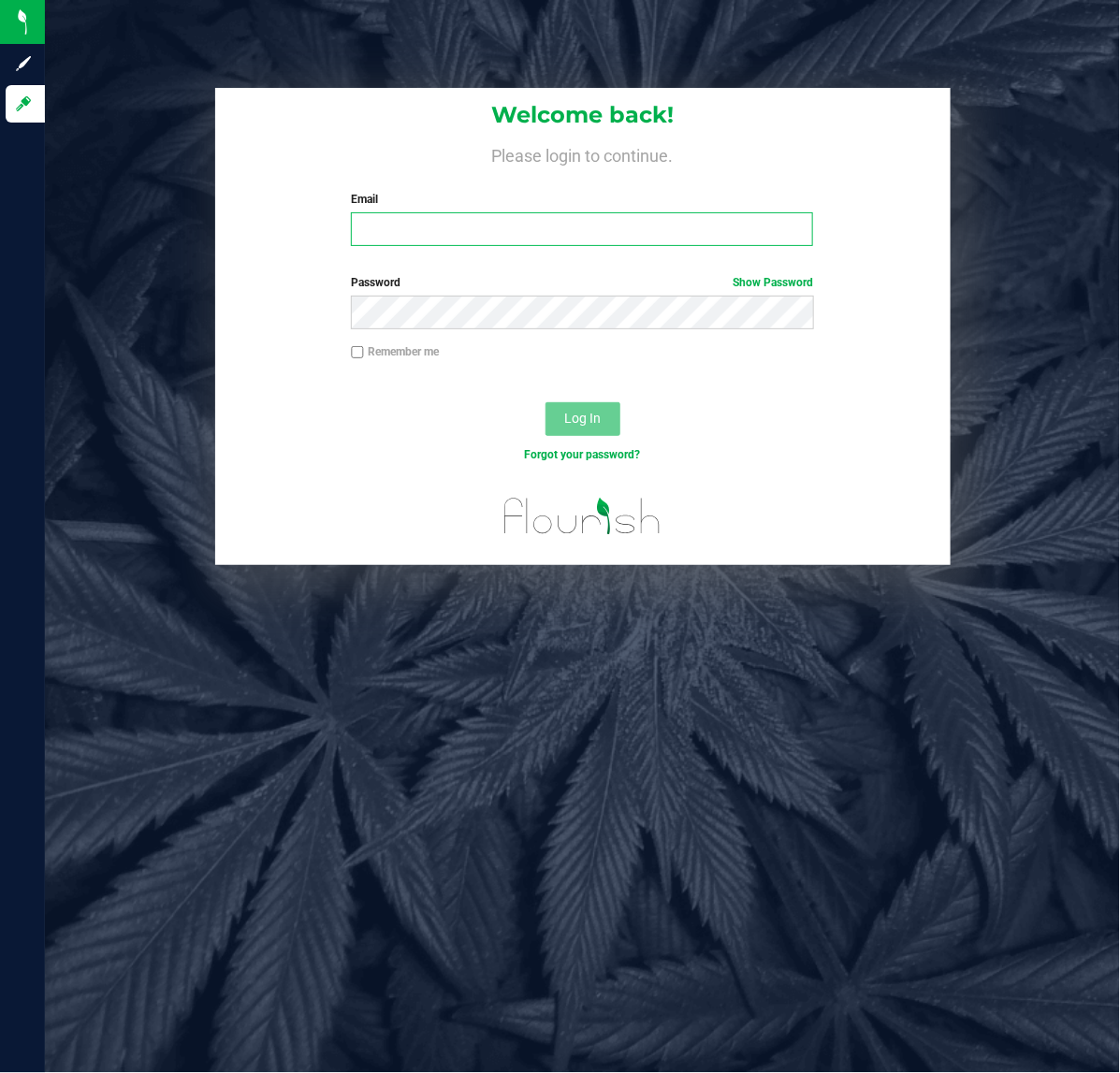 click on "Email" at bounding box center [582, 229] 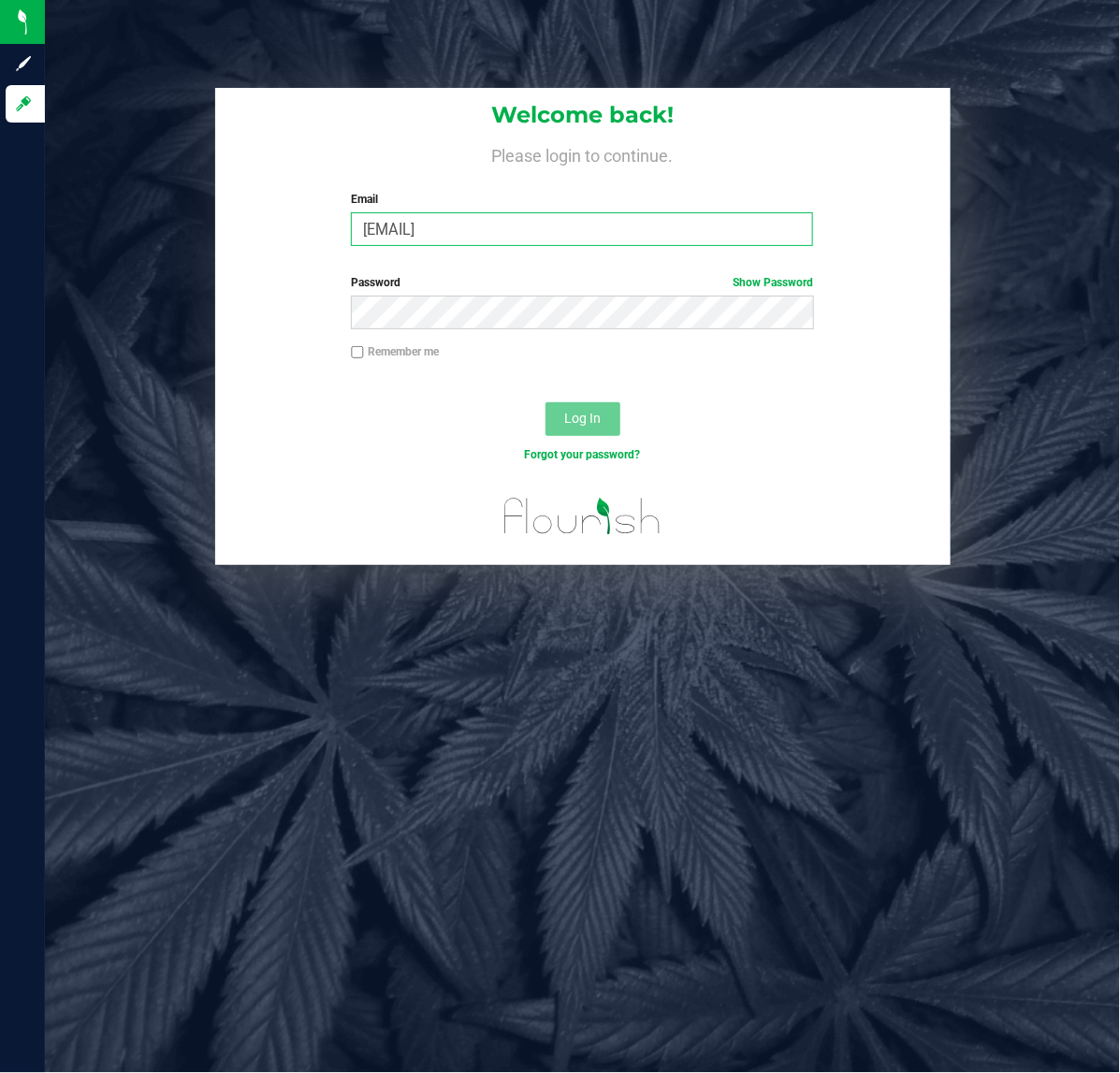 type on "jlitwins@liveparallel.com" 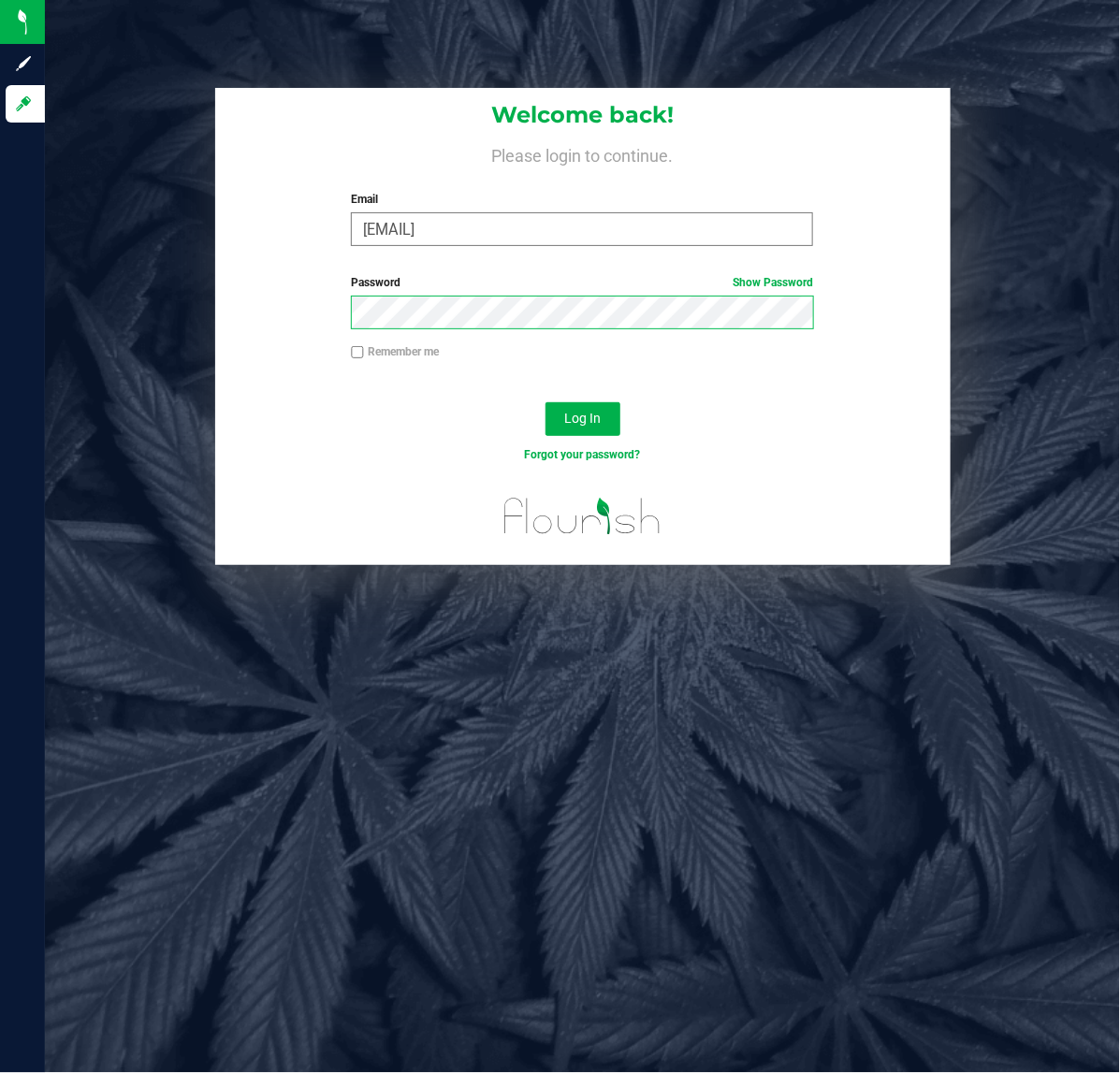 click on "Log In" at bounding box center [583, 419] 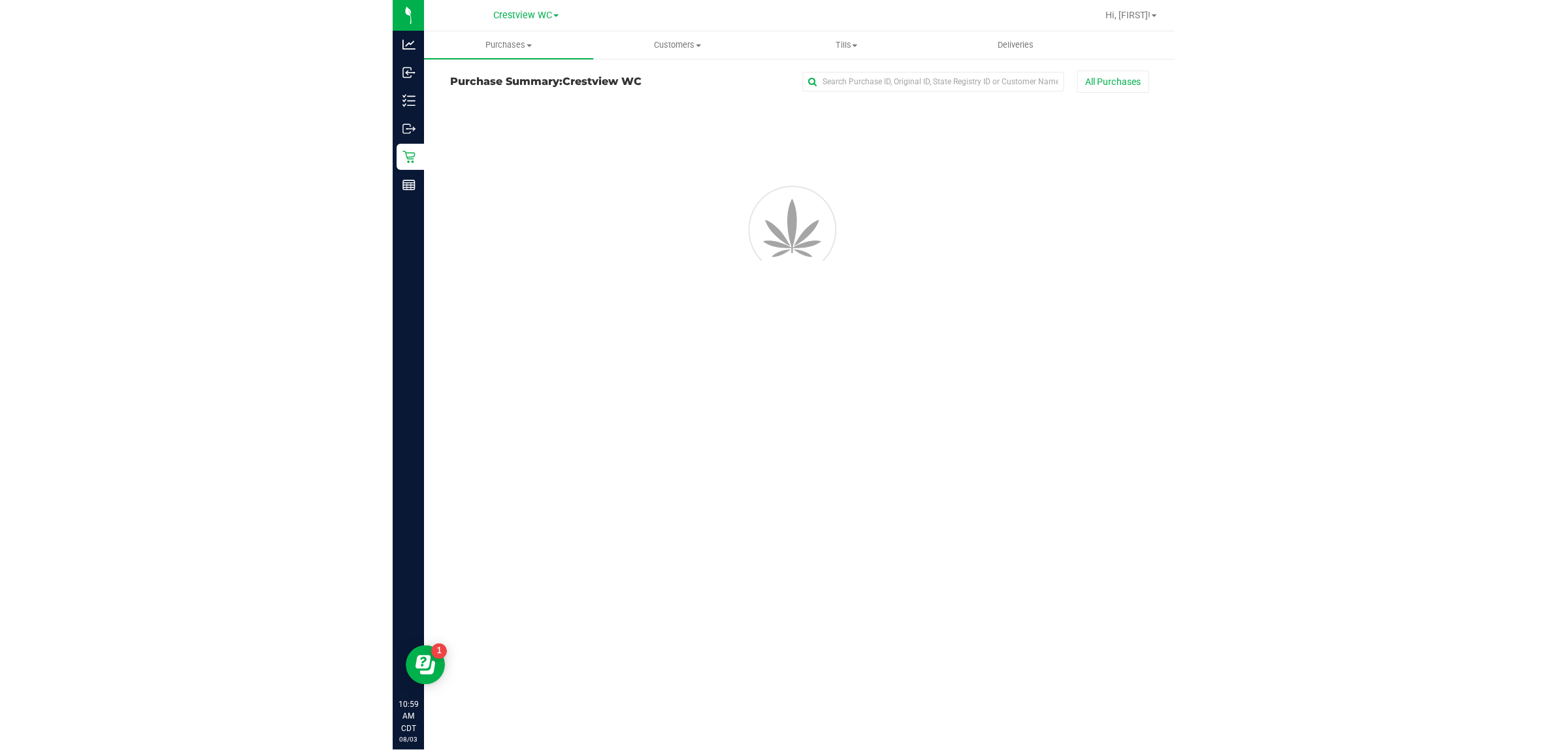 scroll, scrollTop: 0, scrollLeft: 0, axis: both 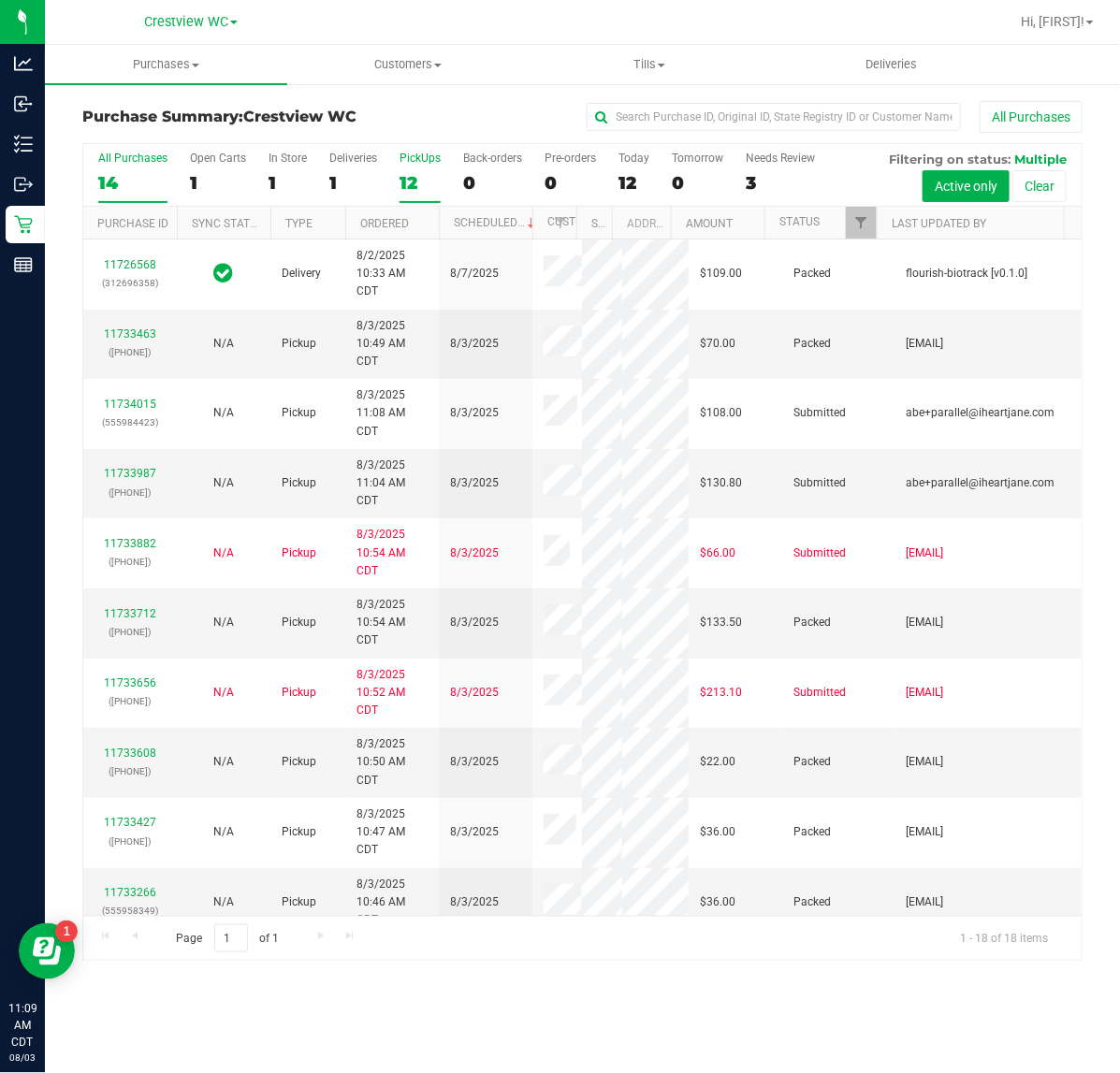 click on "PickUps" at bounding box center (420, 158) 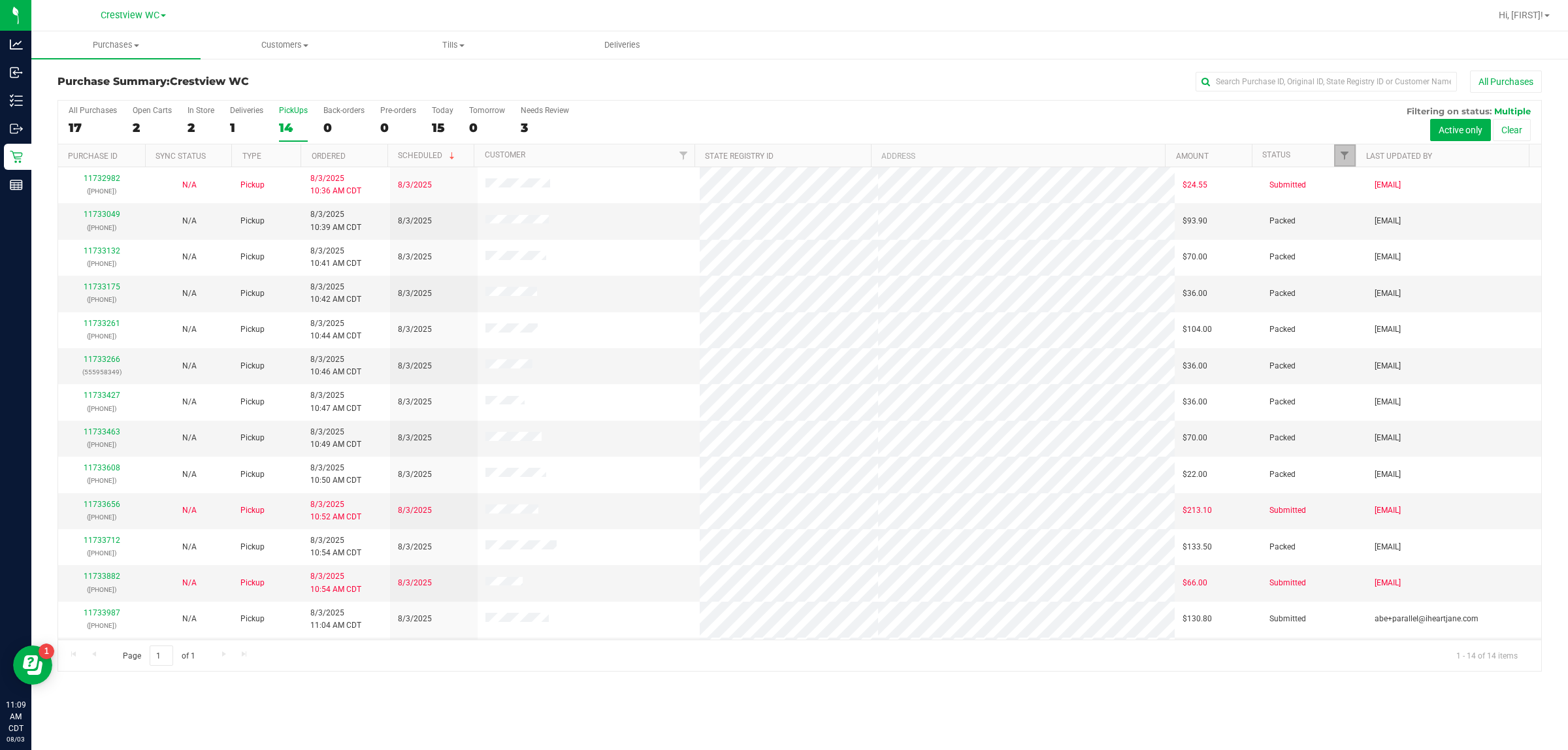 click at bounding box center (1345, 155) 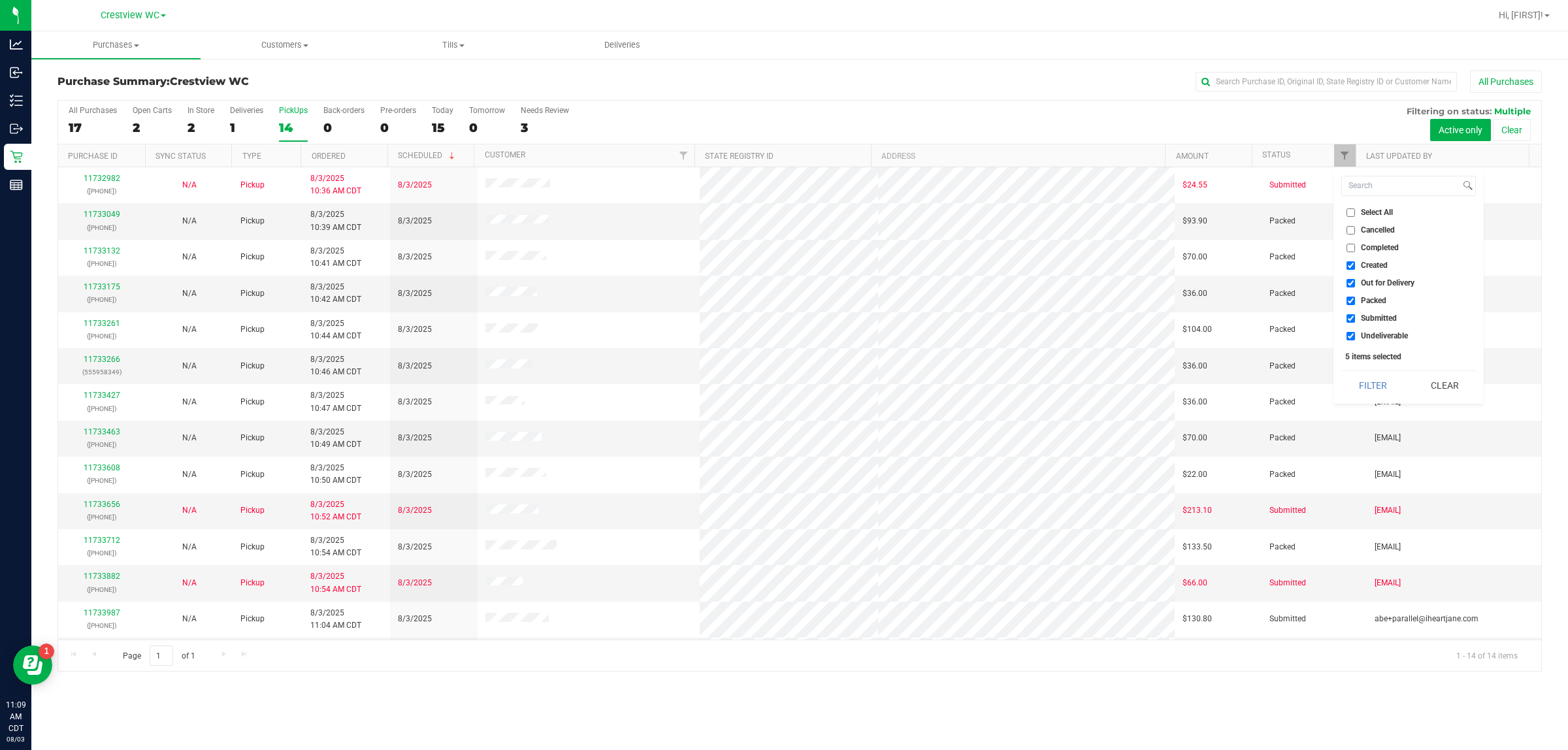 click on "Created" at bounding box center [1374, 265] 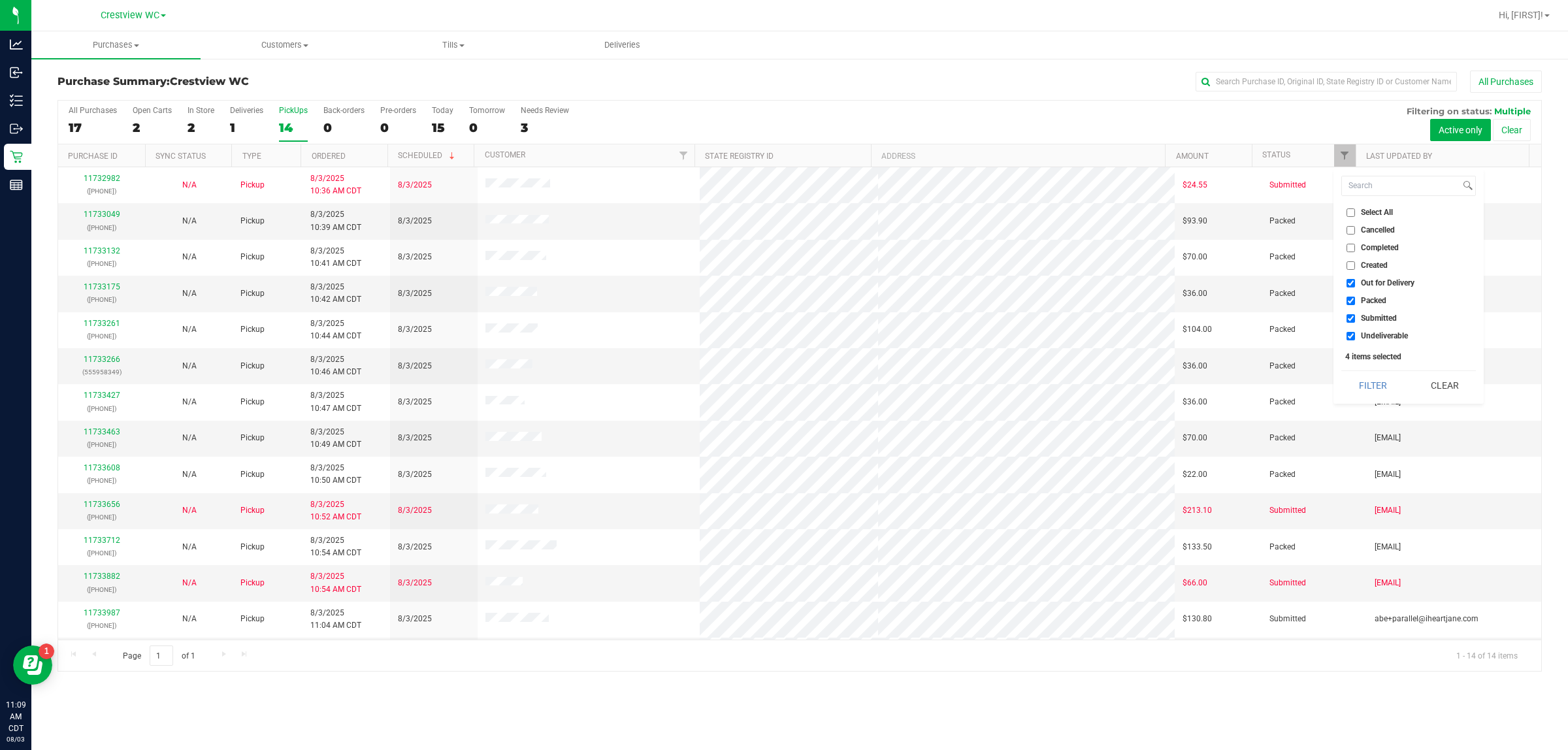 click on "Out for Delivery" at bounding box center [1409, 283] 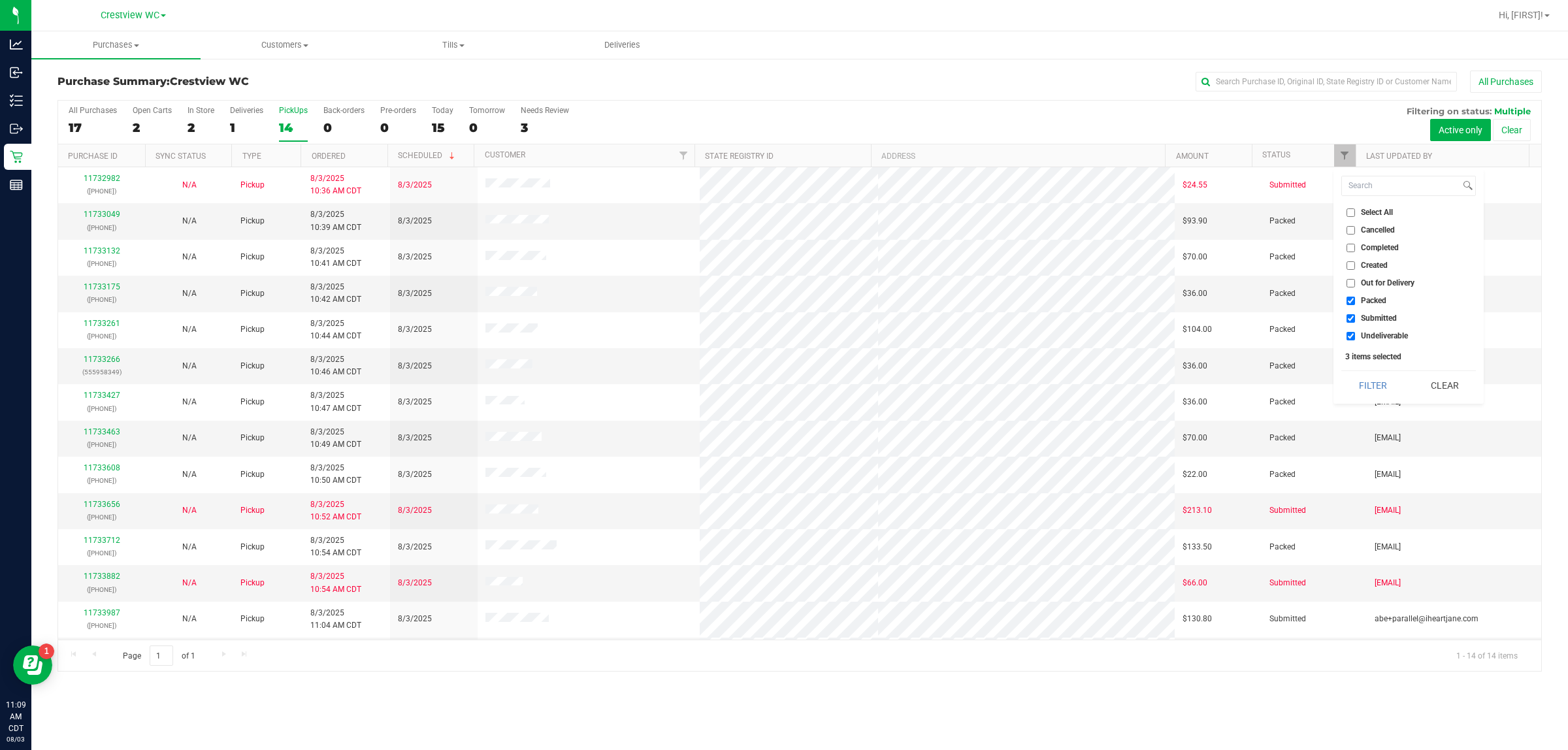click on "Packed" at bounding box center (1373, 301) 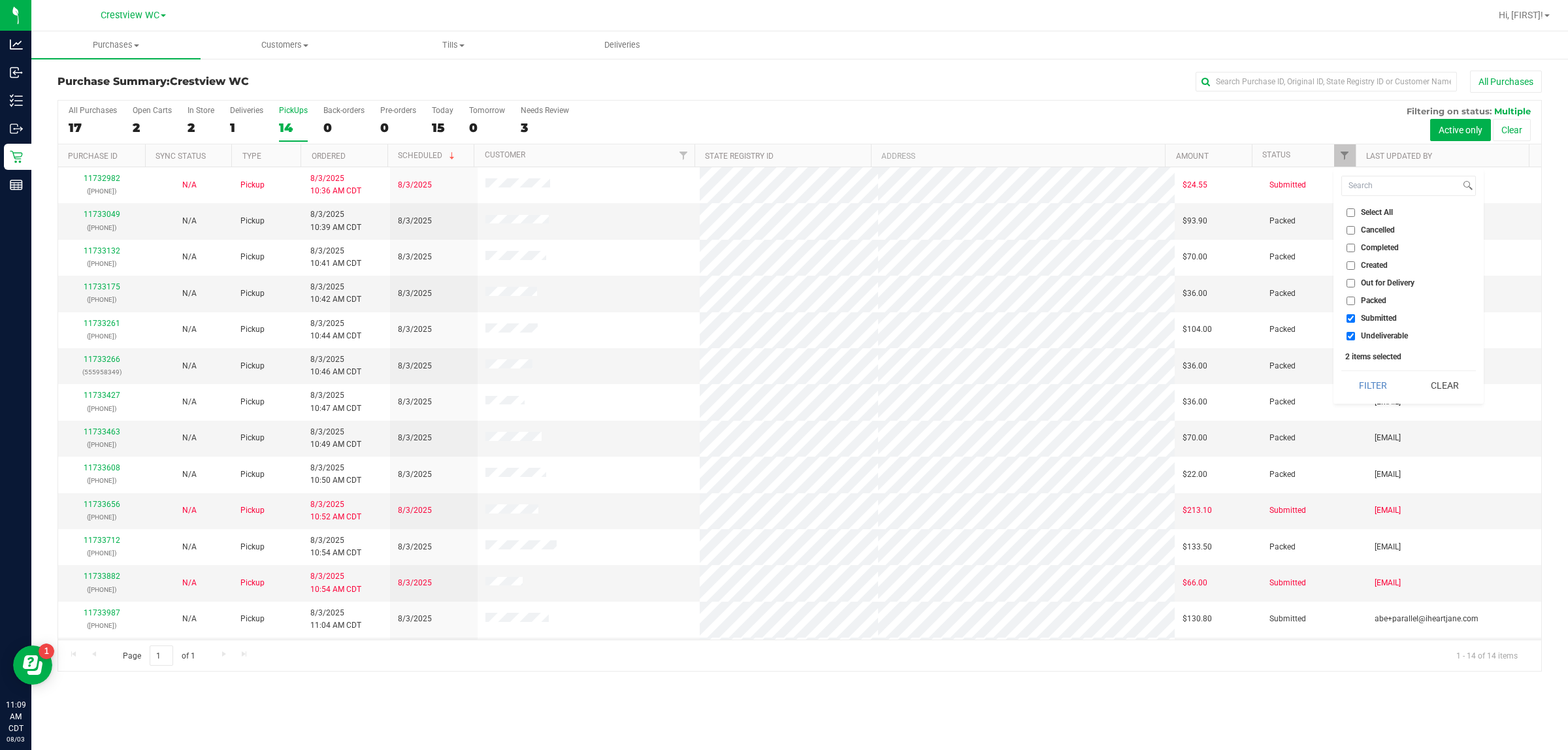 click on "Undeliverable" at bounding box center (1384, 336) 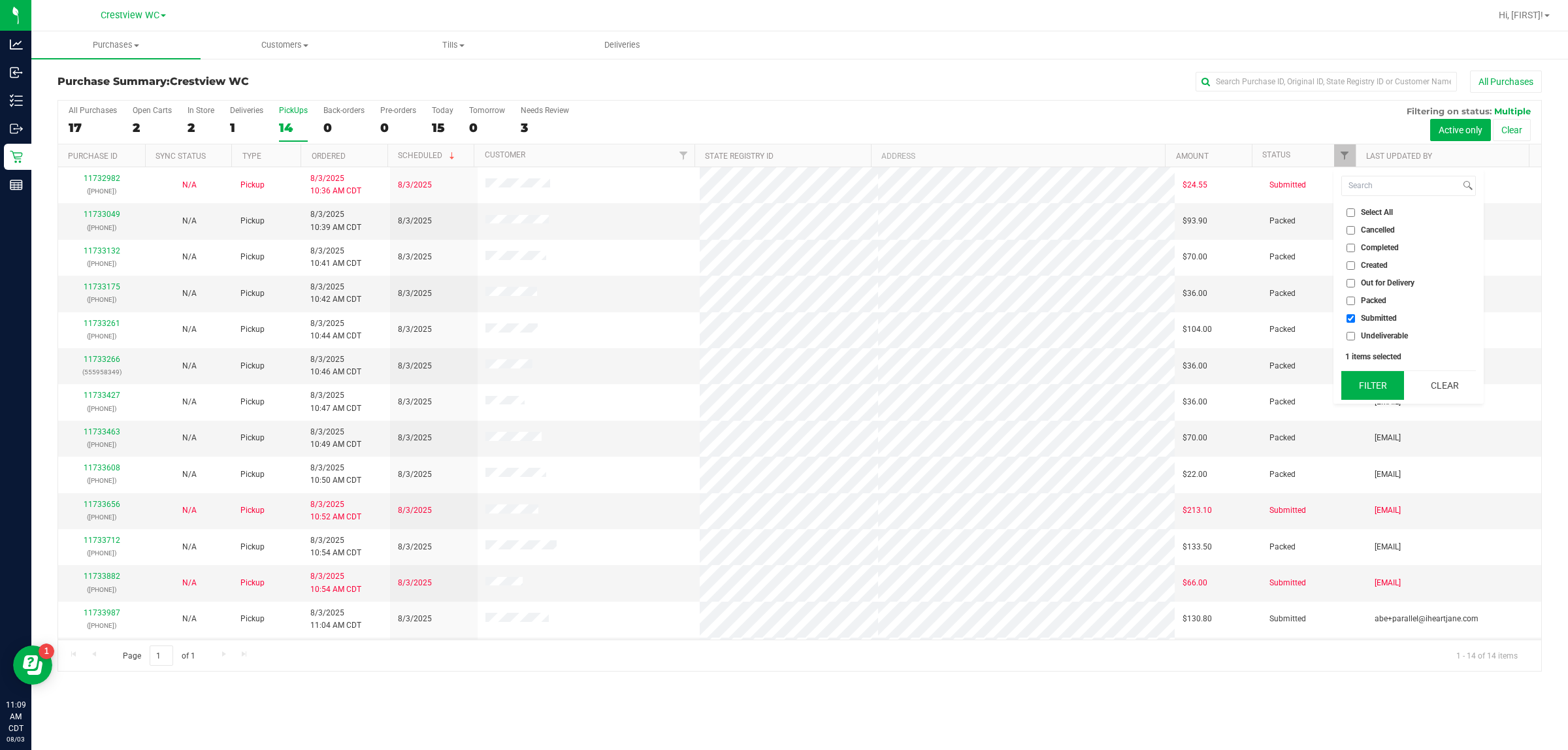click on "Filter" at bounding box center [1373, 385] 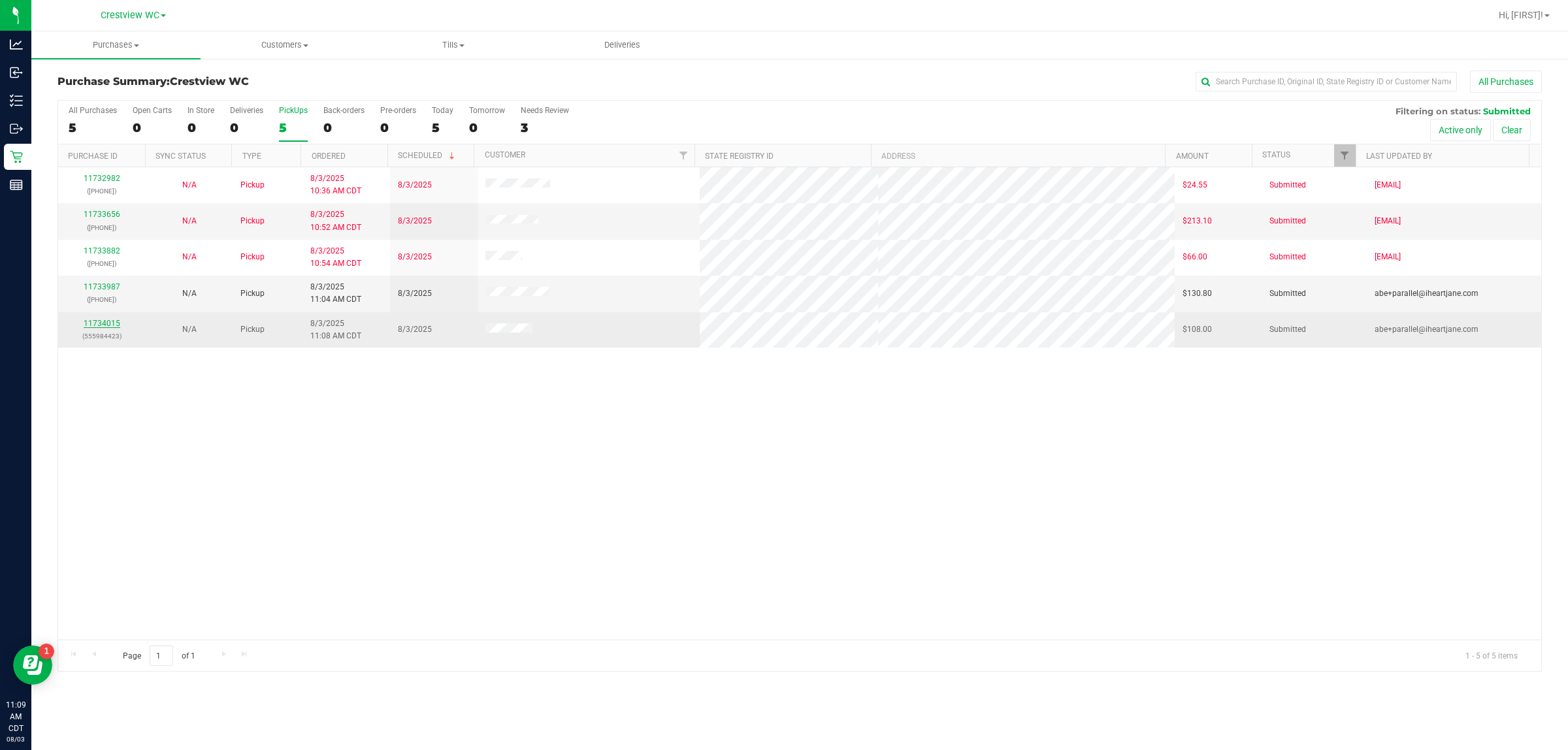 click on "11734015" at bounding box center (102, 323) 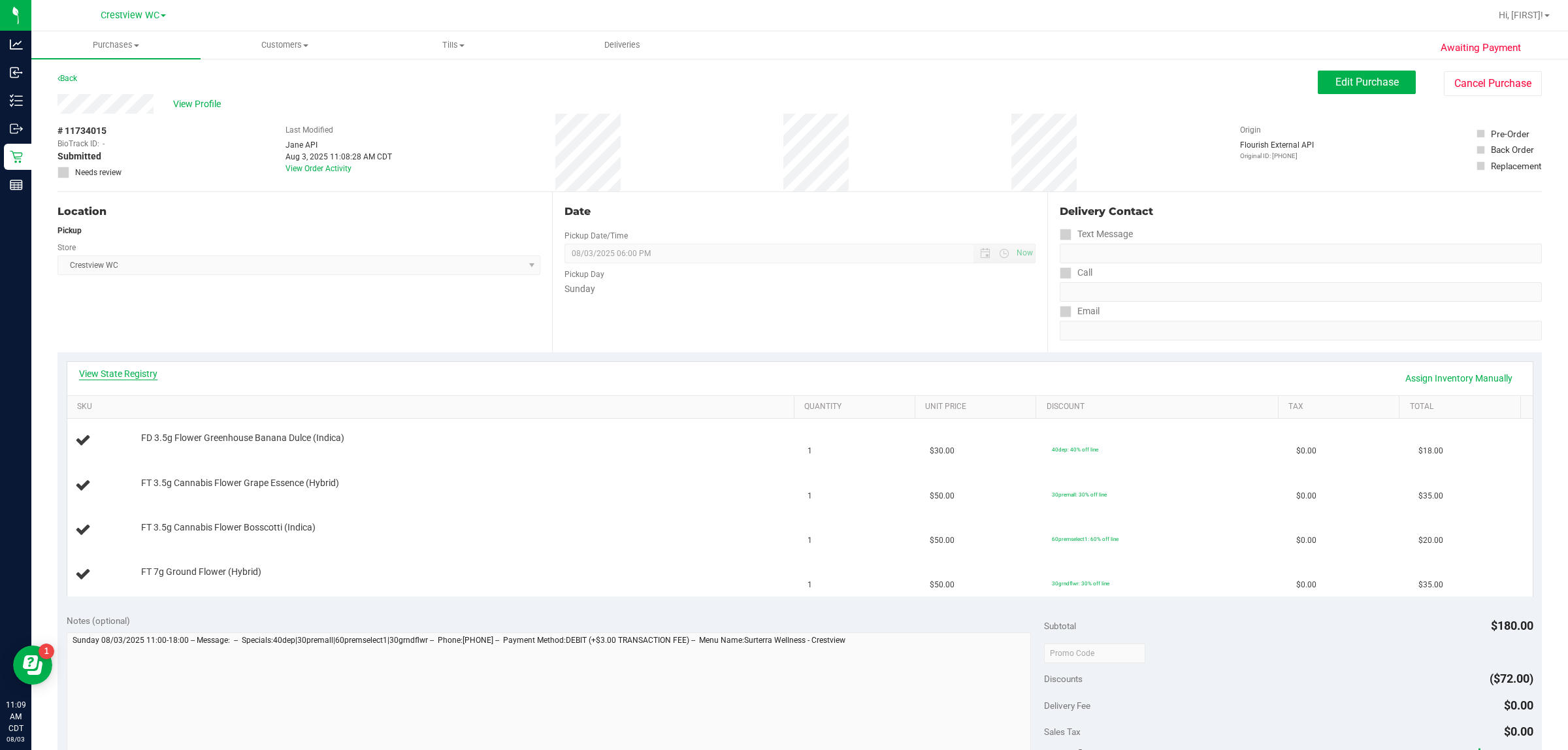 click on "View State Registry" at bounding box center (118, 374) 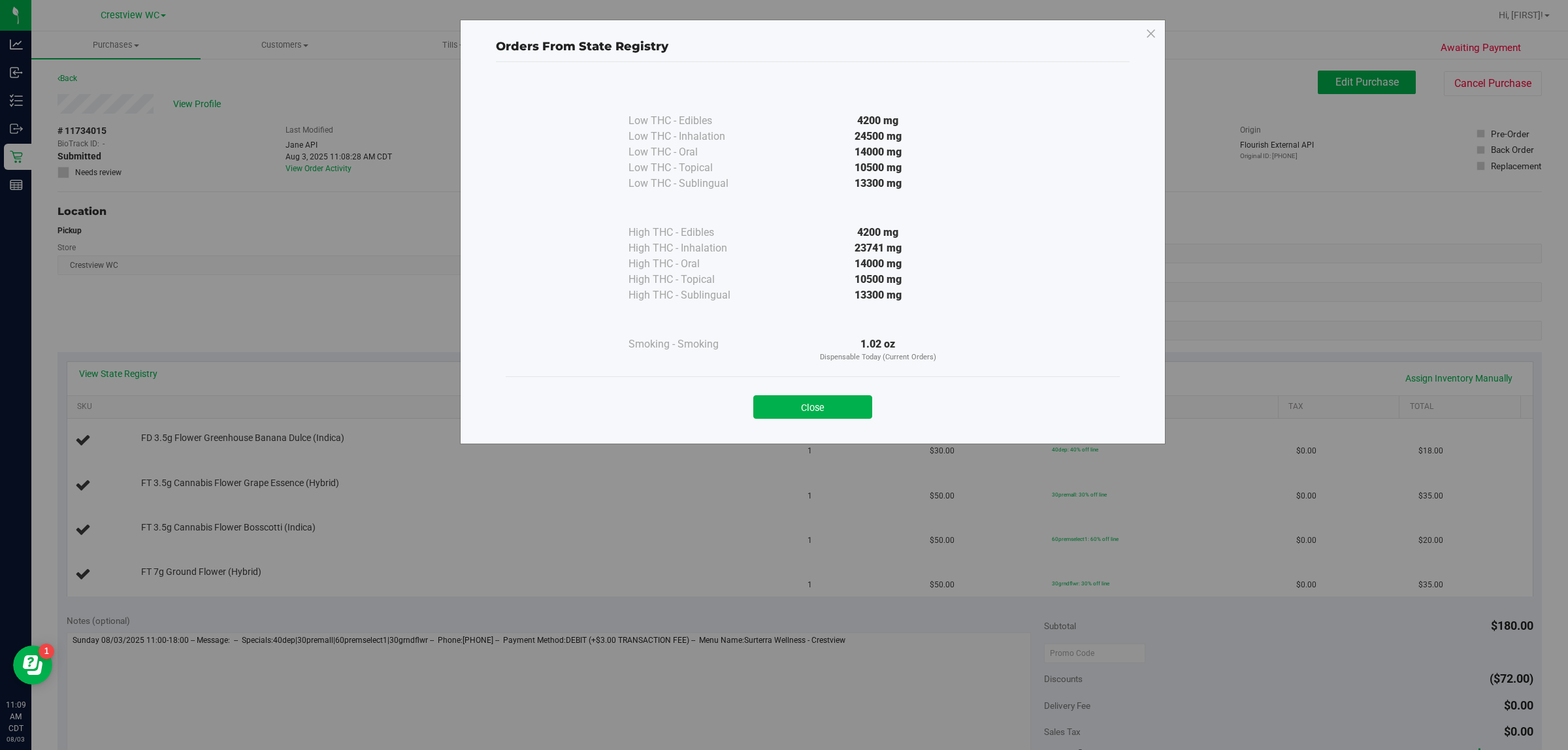 click on "Close" at bounding box center (813, 403) 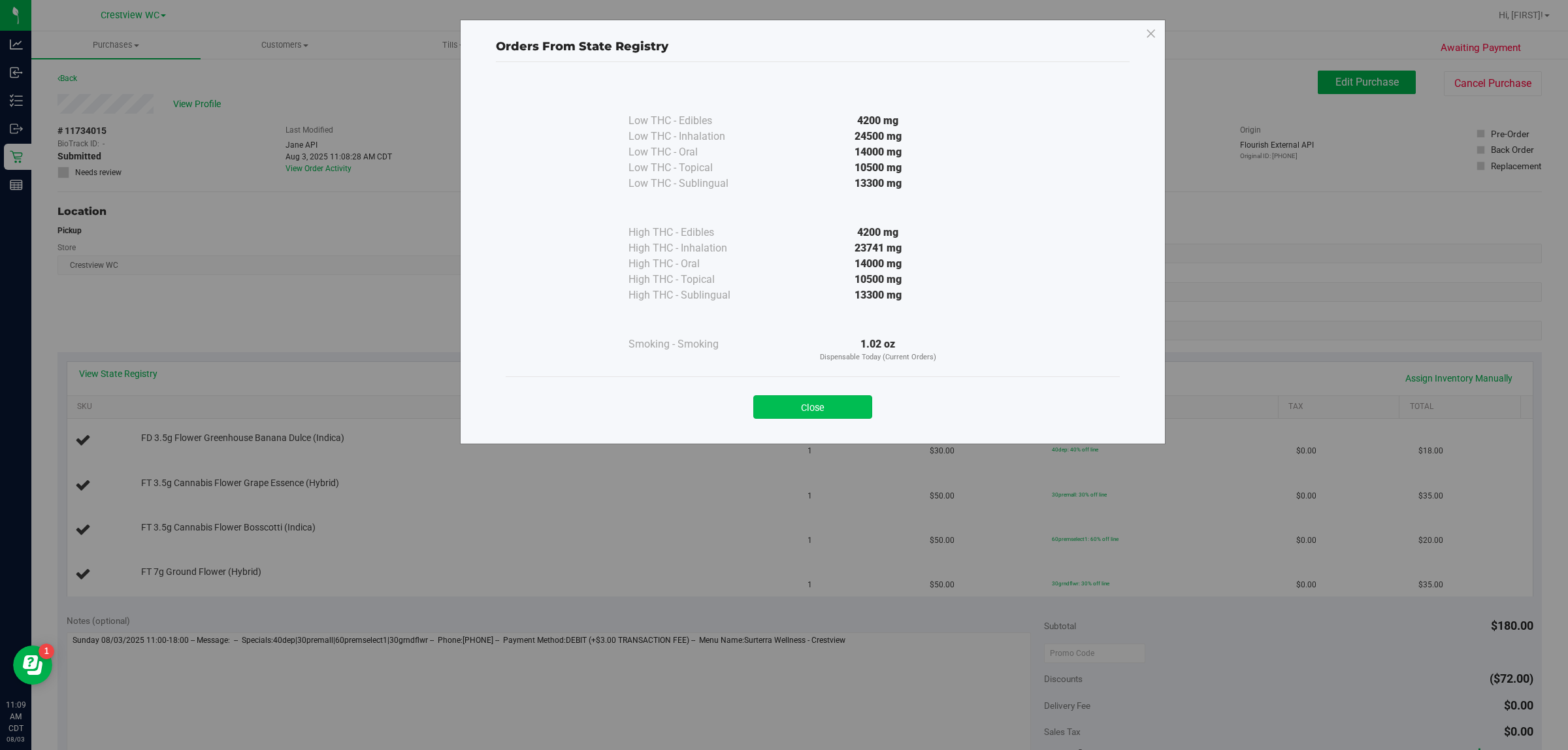 click on "Close" at bounding box center [813, 407] 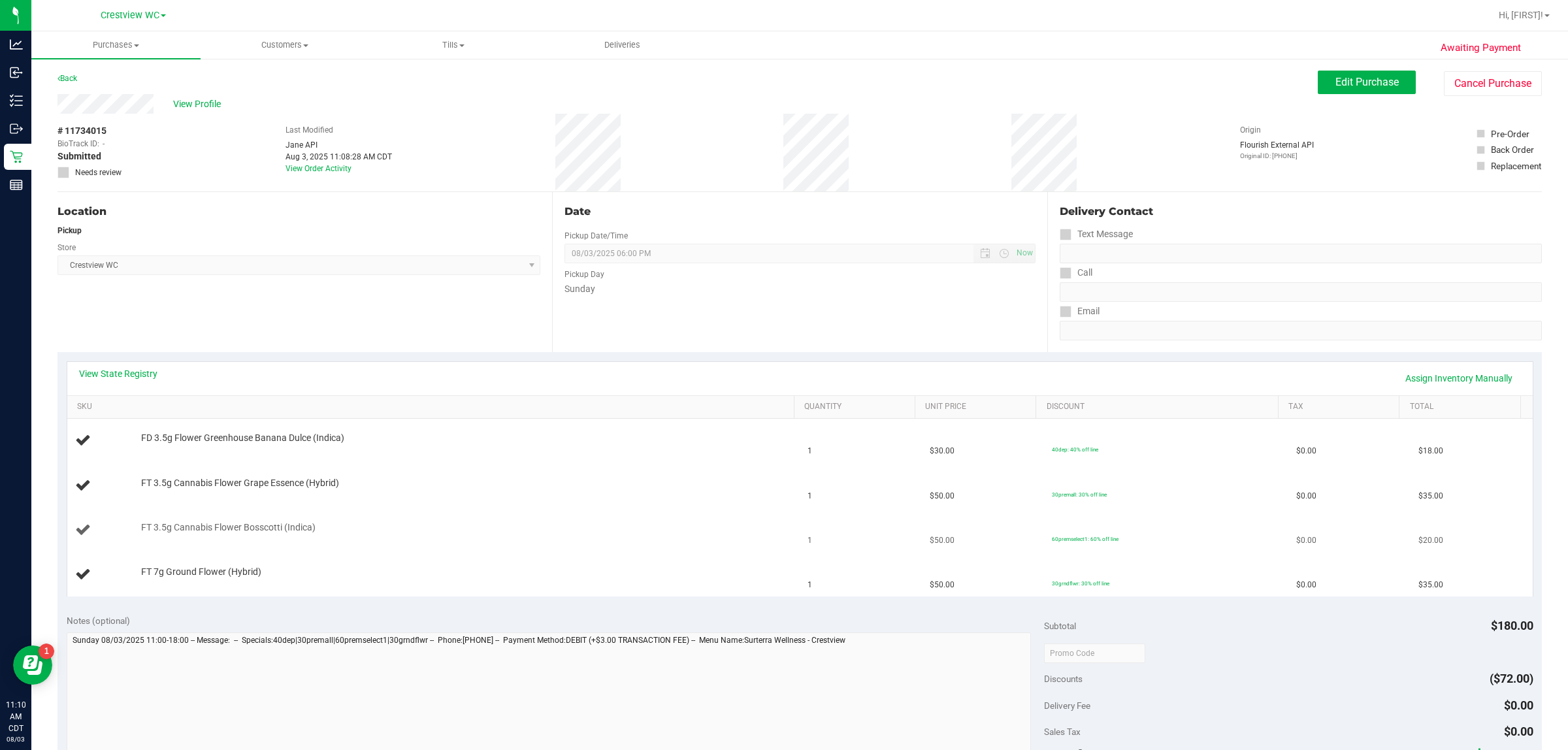 click on "FT 3.5g Cannabis Flower Bosscotti (Indica)" at bounding box center (461, 528) 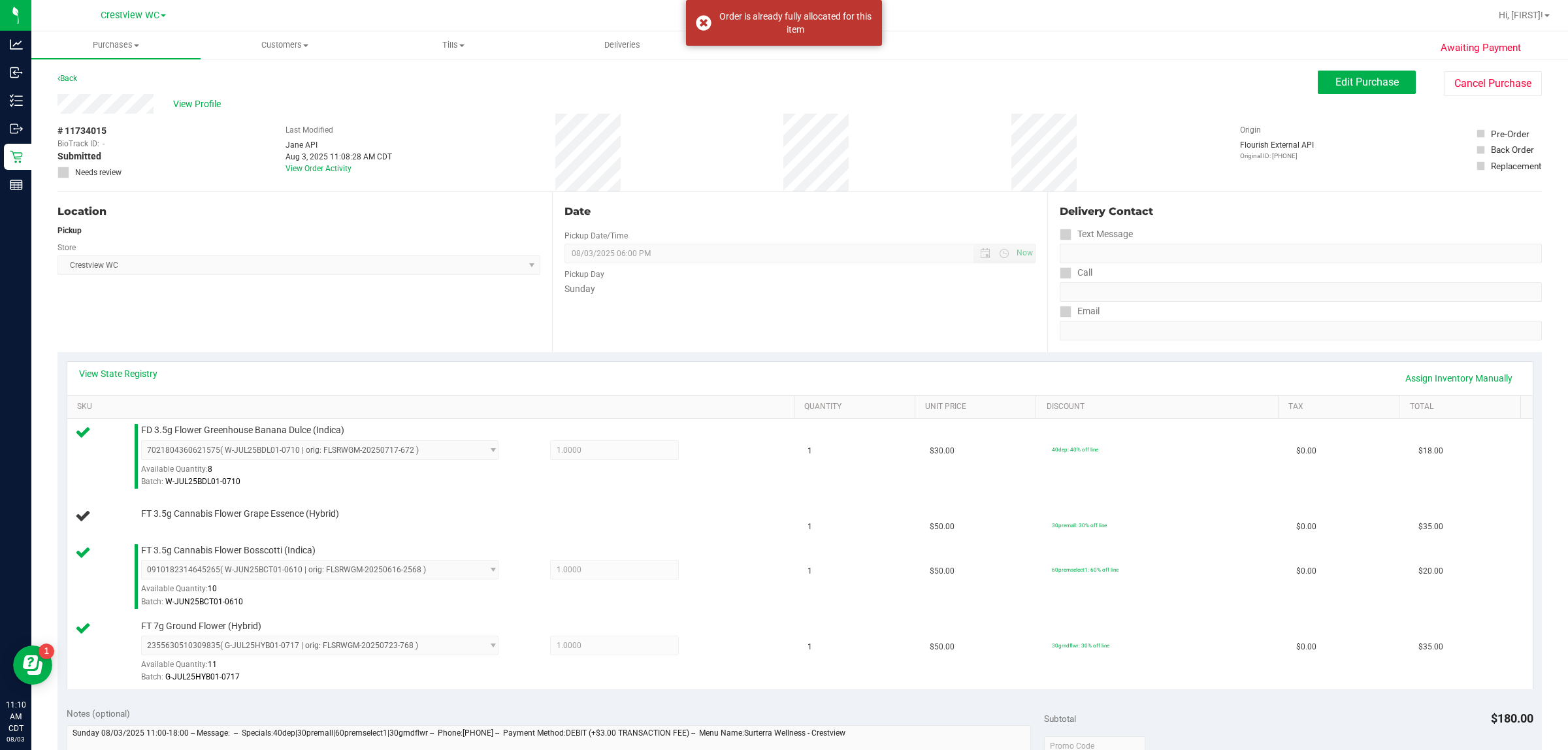 click on "Date
Pickup Date/Time
08/03/2025
Now
08/03/2025 06:00 PM
Now
Pickup Day
Sunday" at bounding box center (799, 272) 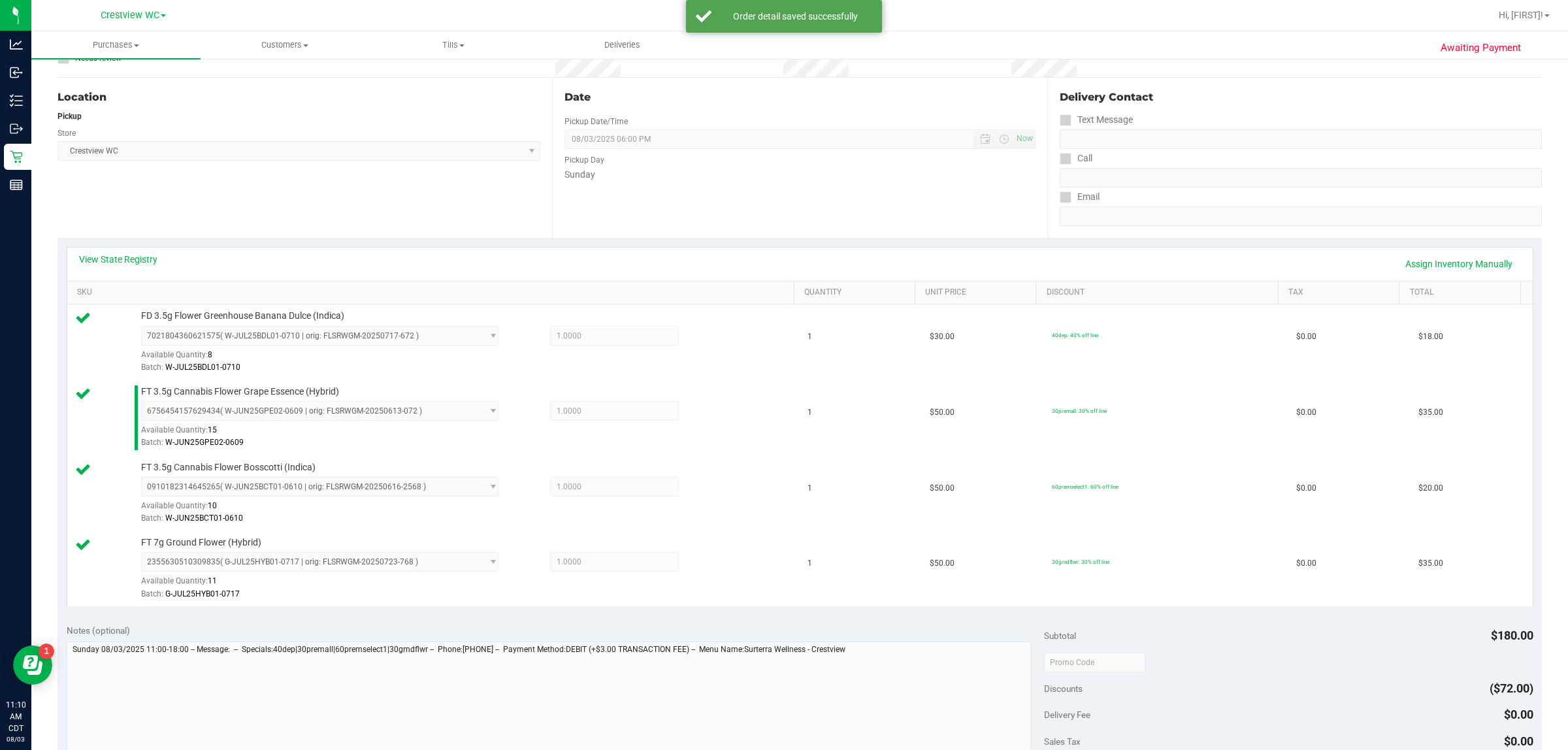 scroll, scrollTop: 245, scrollLeft: 0, axis: vertical 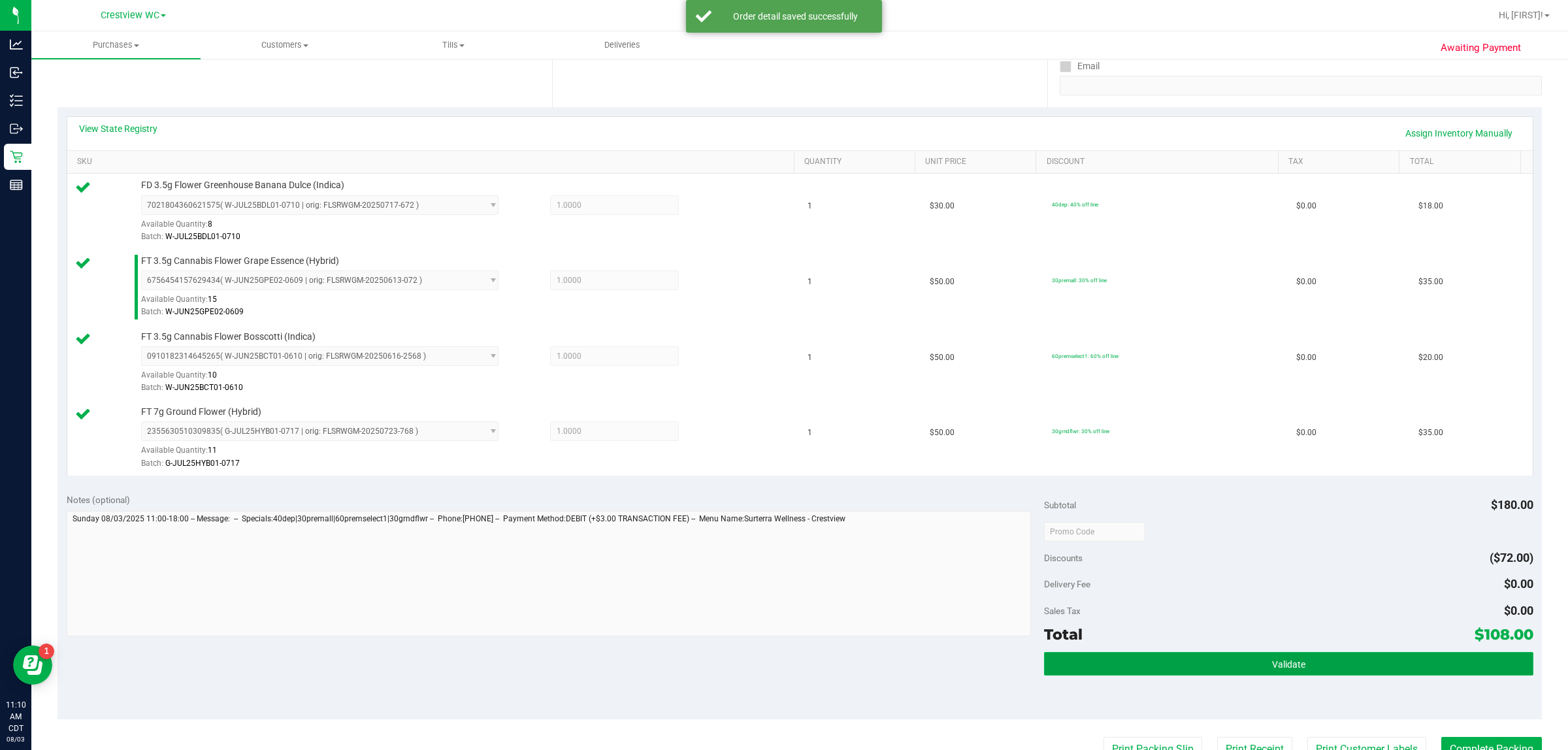 click on "Validate" at bounding box center (1288, 664) 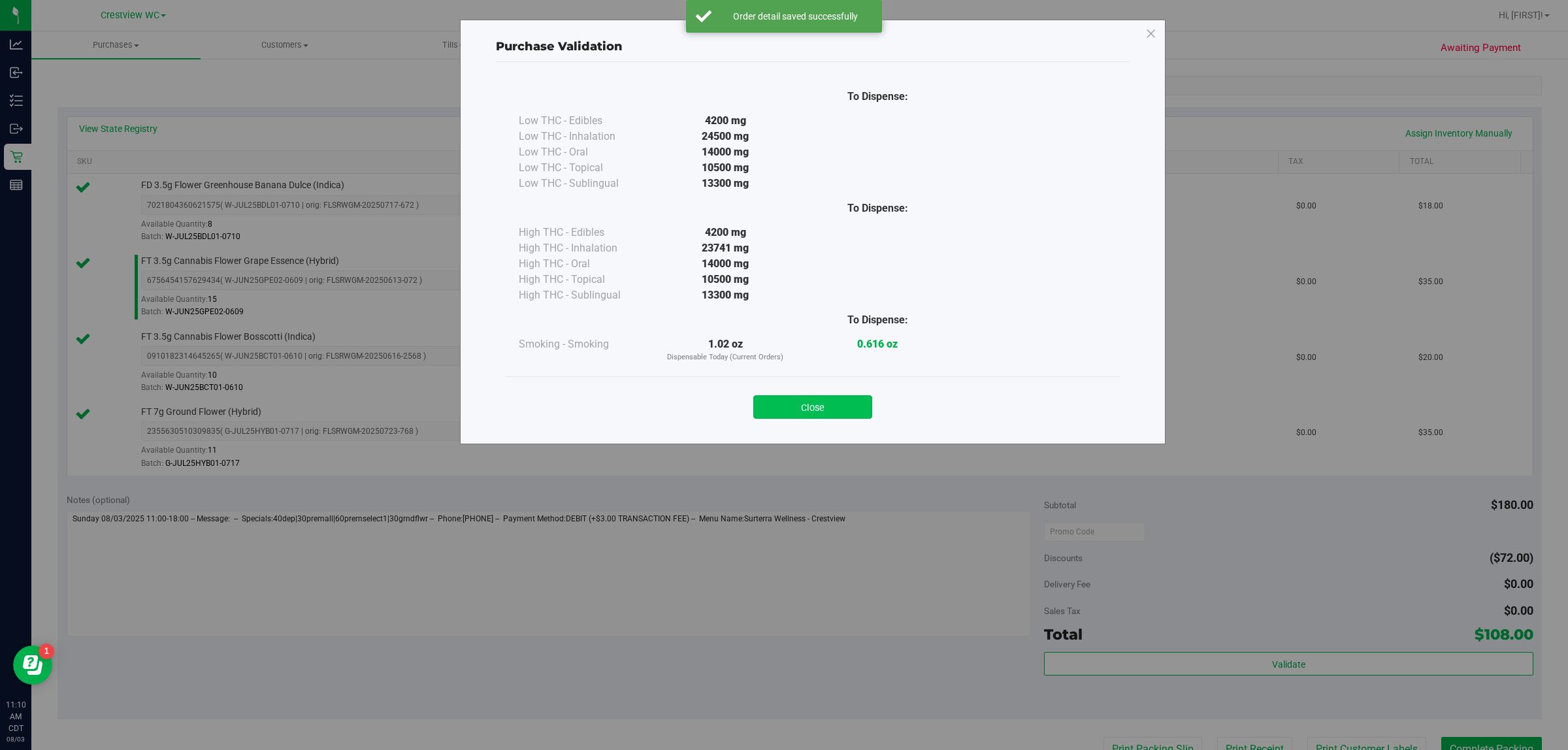 click on "Close" at bounding box center [813, 407] 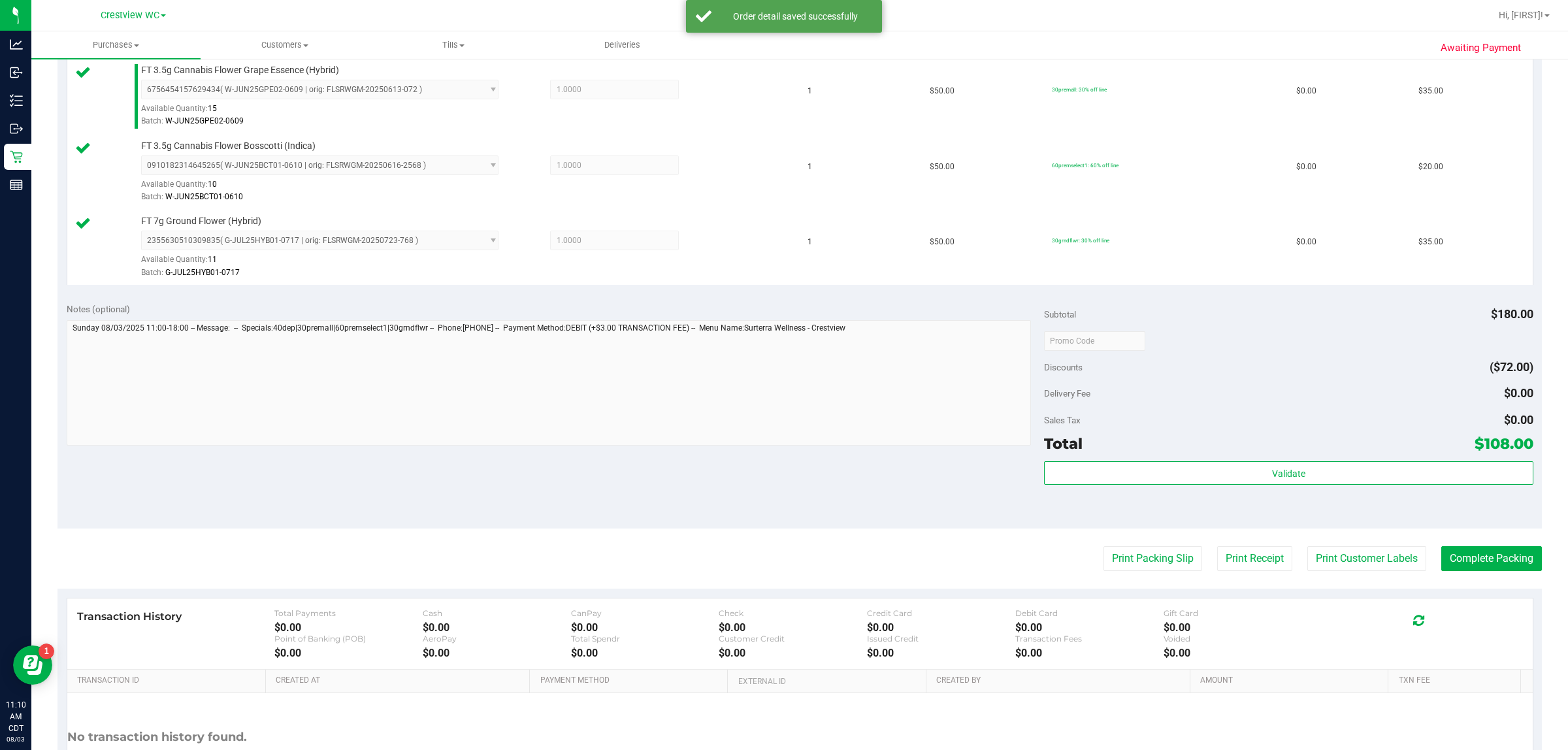 scroll, scrollTop: 546, scrollLeft: 0, axis: vertical 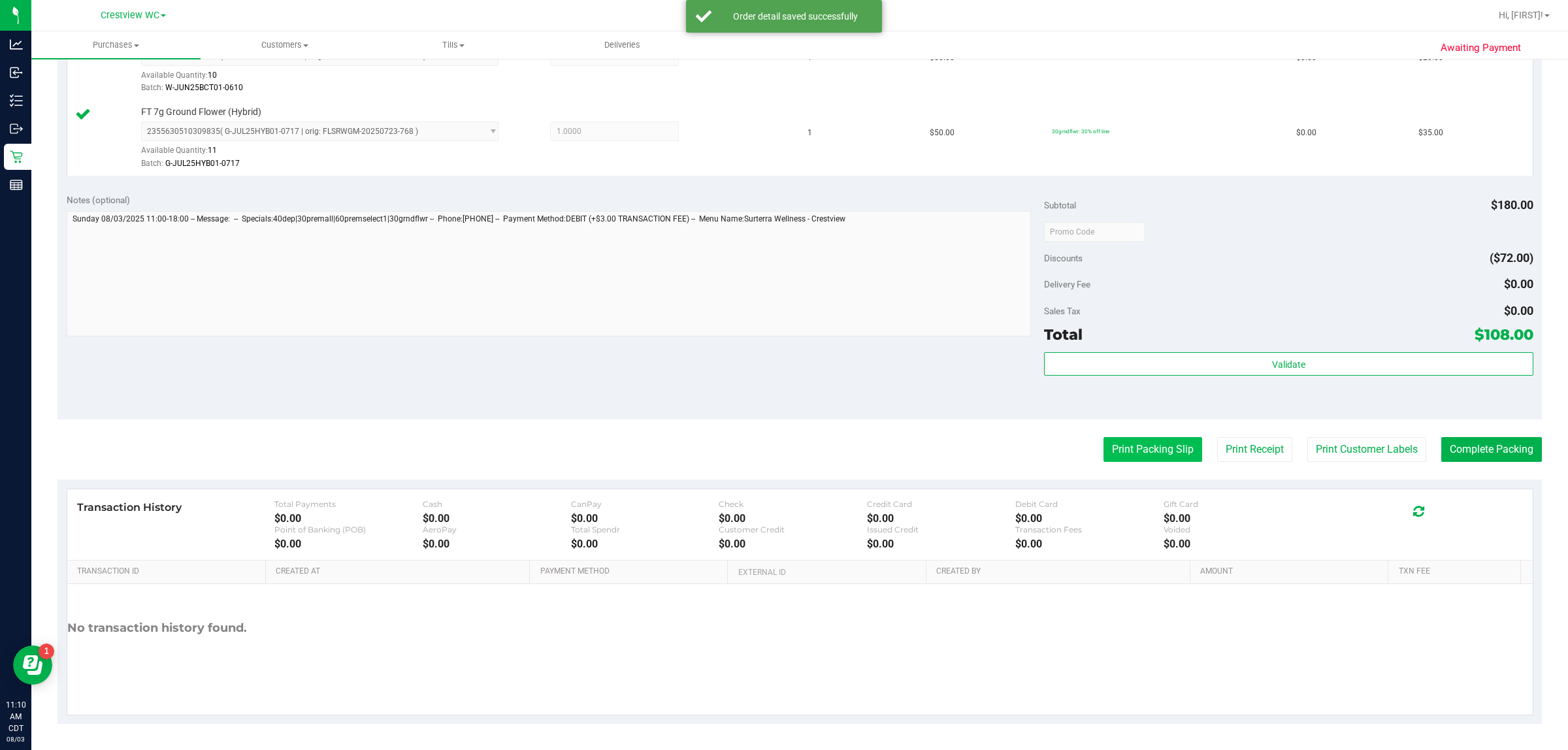 click on "Print Packing Slip" at bounding box center (1152, 449) 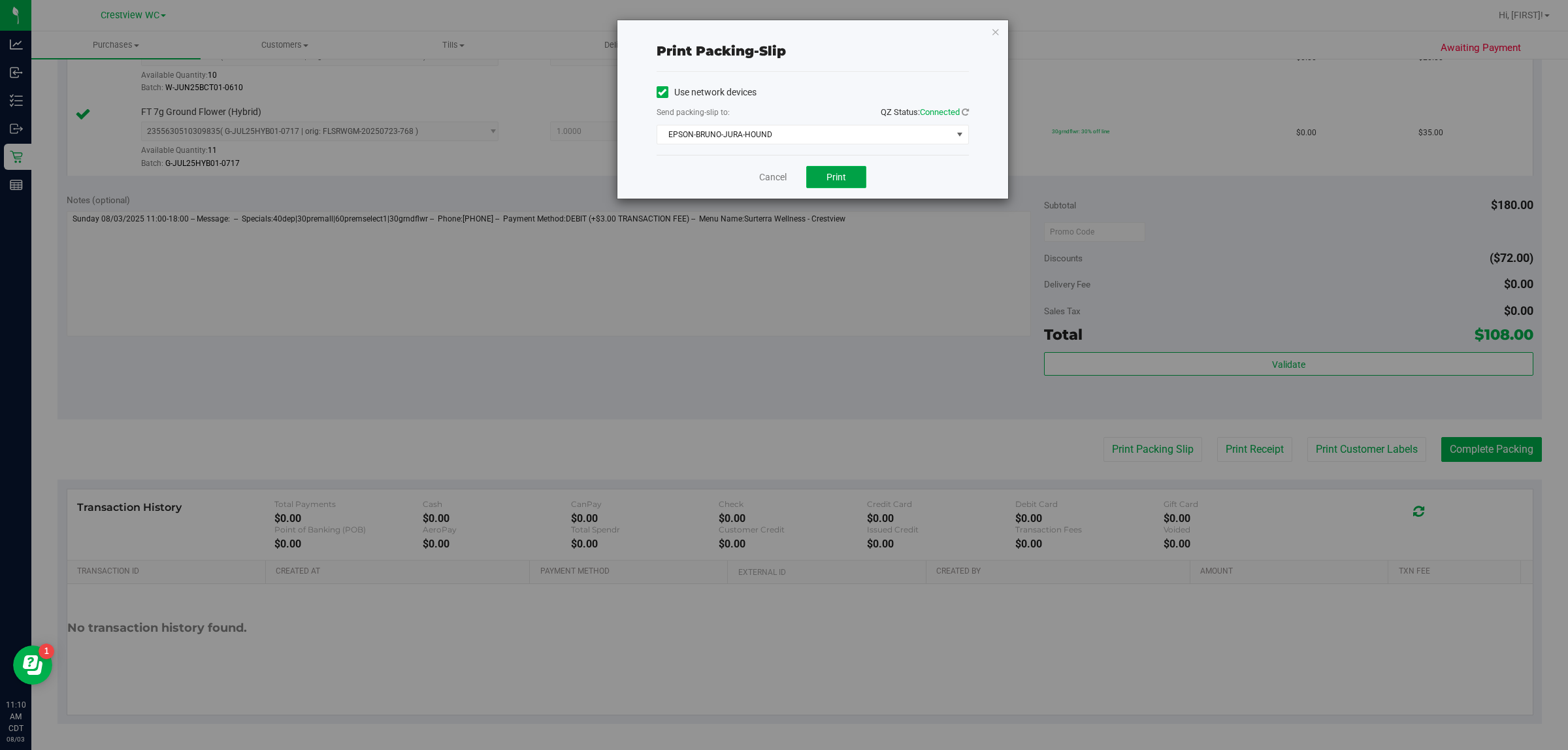 click on "Print" at bounding box center (836, 177) 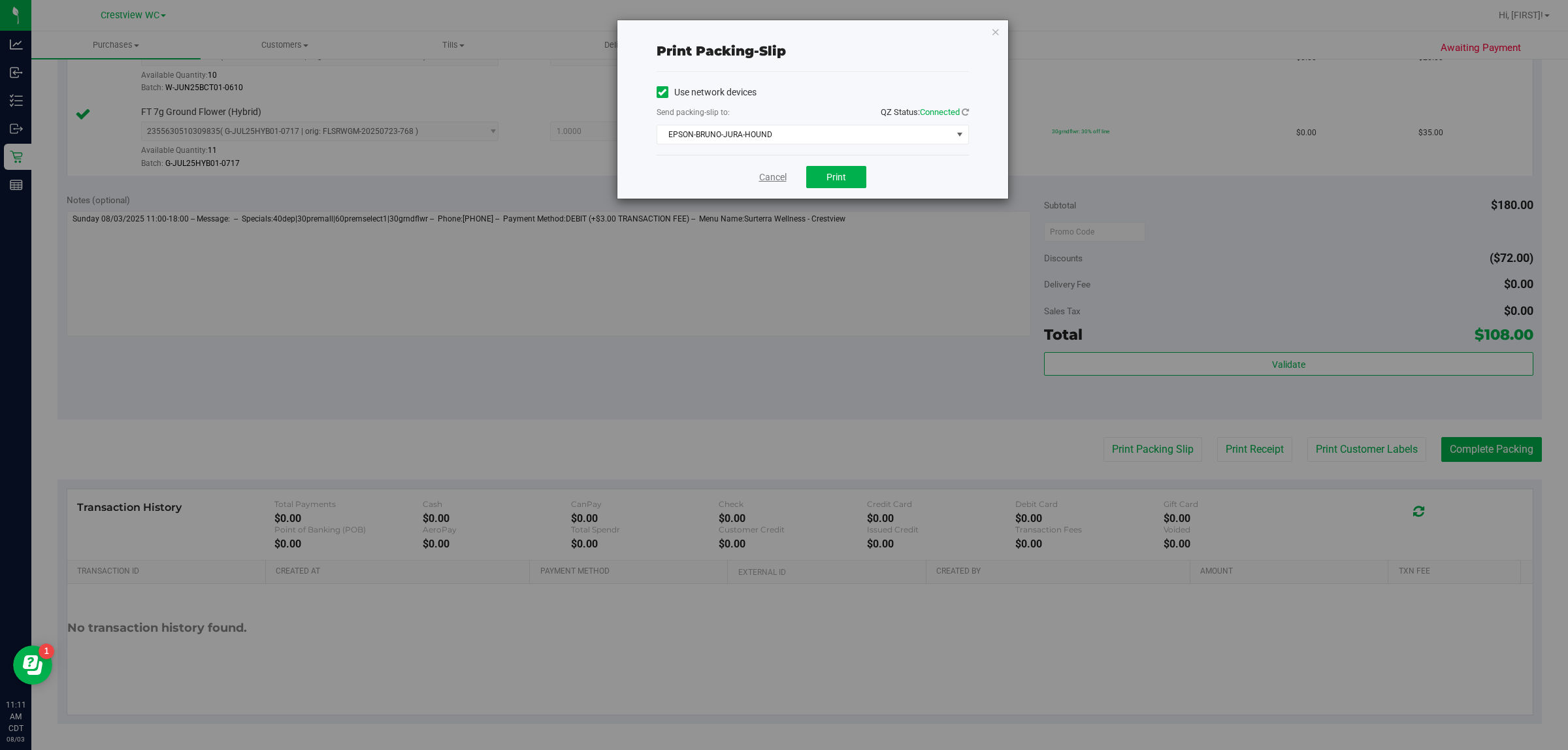 click on "Cancel" at bounding box center [773, 177] 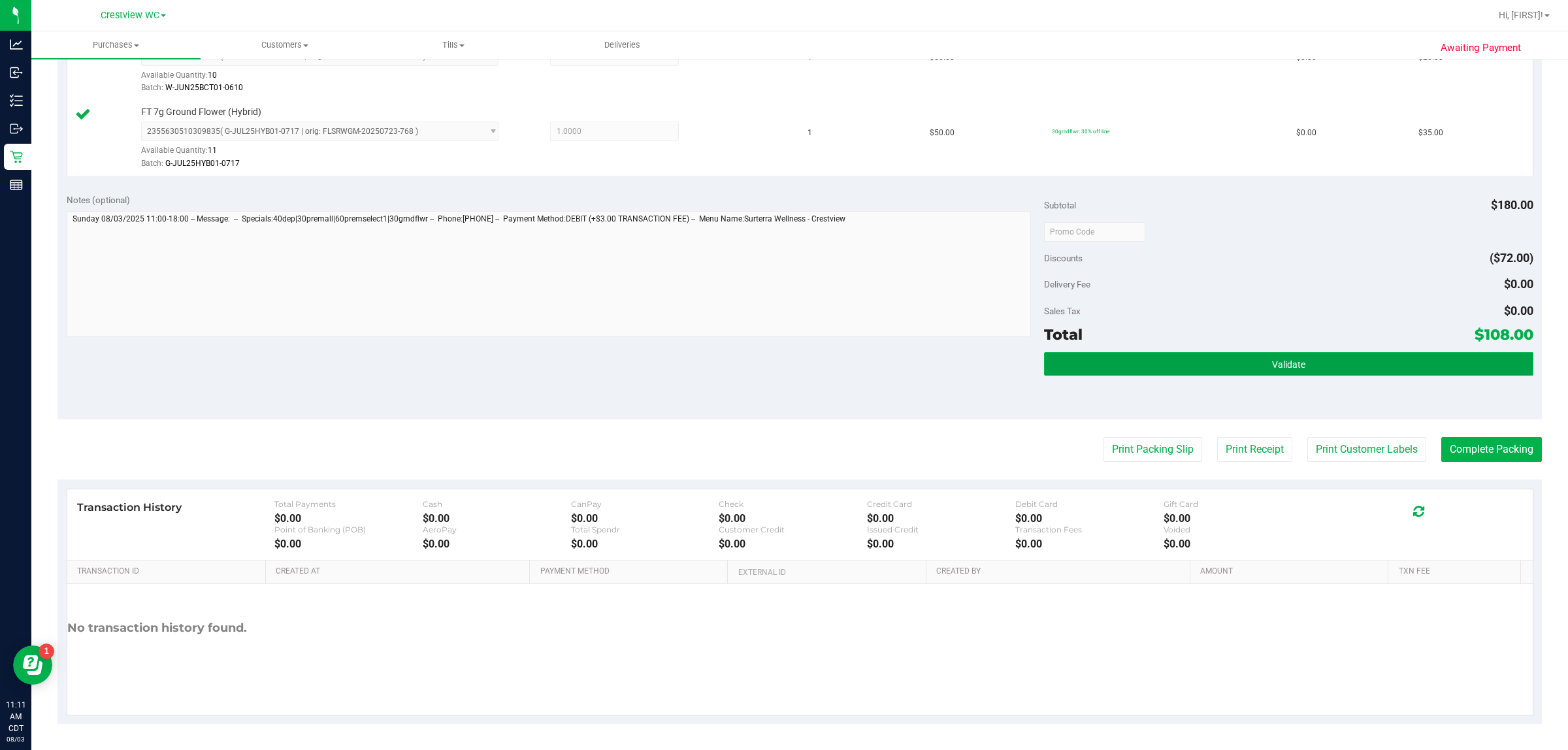 click on "Validate" at bounding box center [1288, 364] 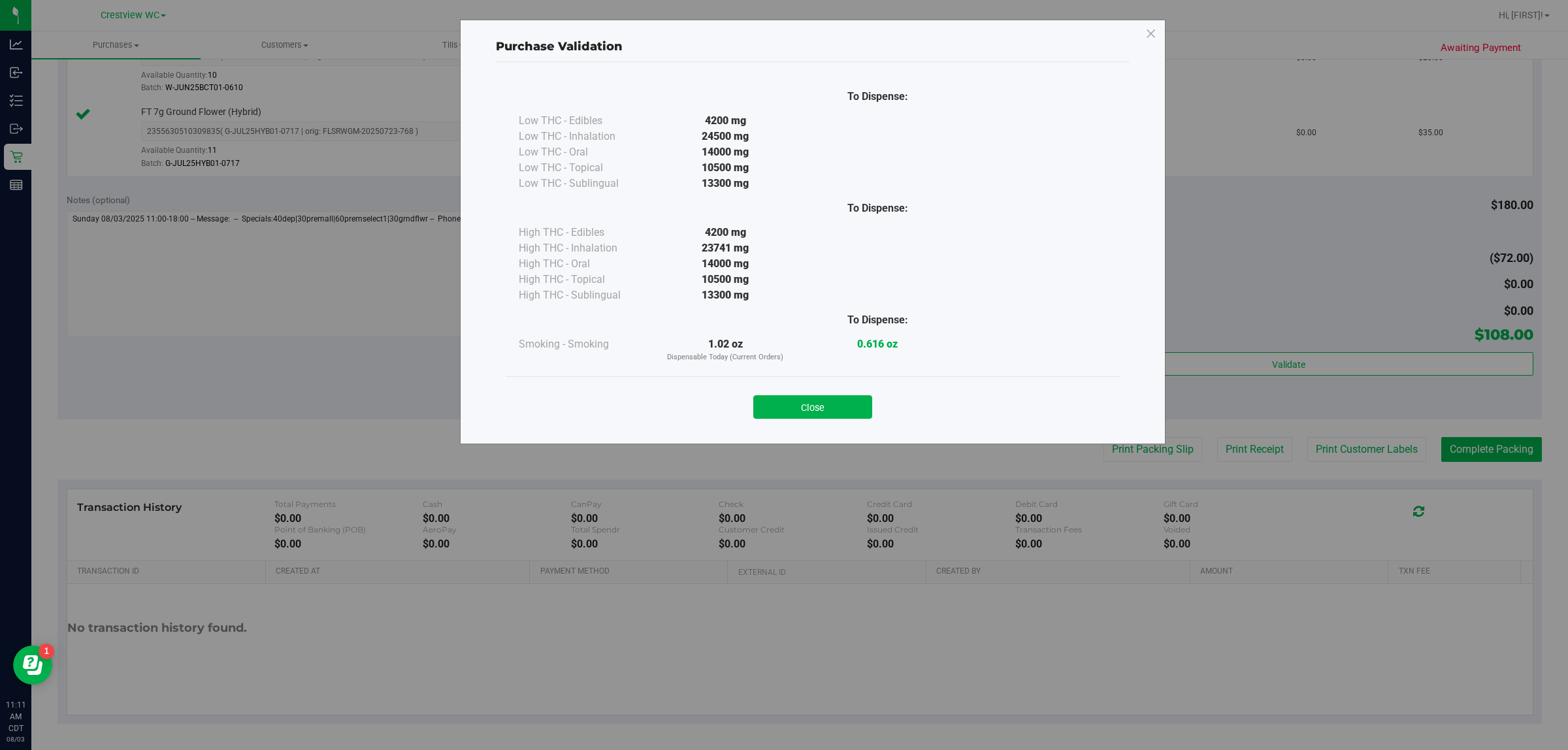 click on "Close" at bounding box center (813, 403) 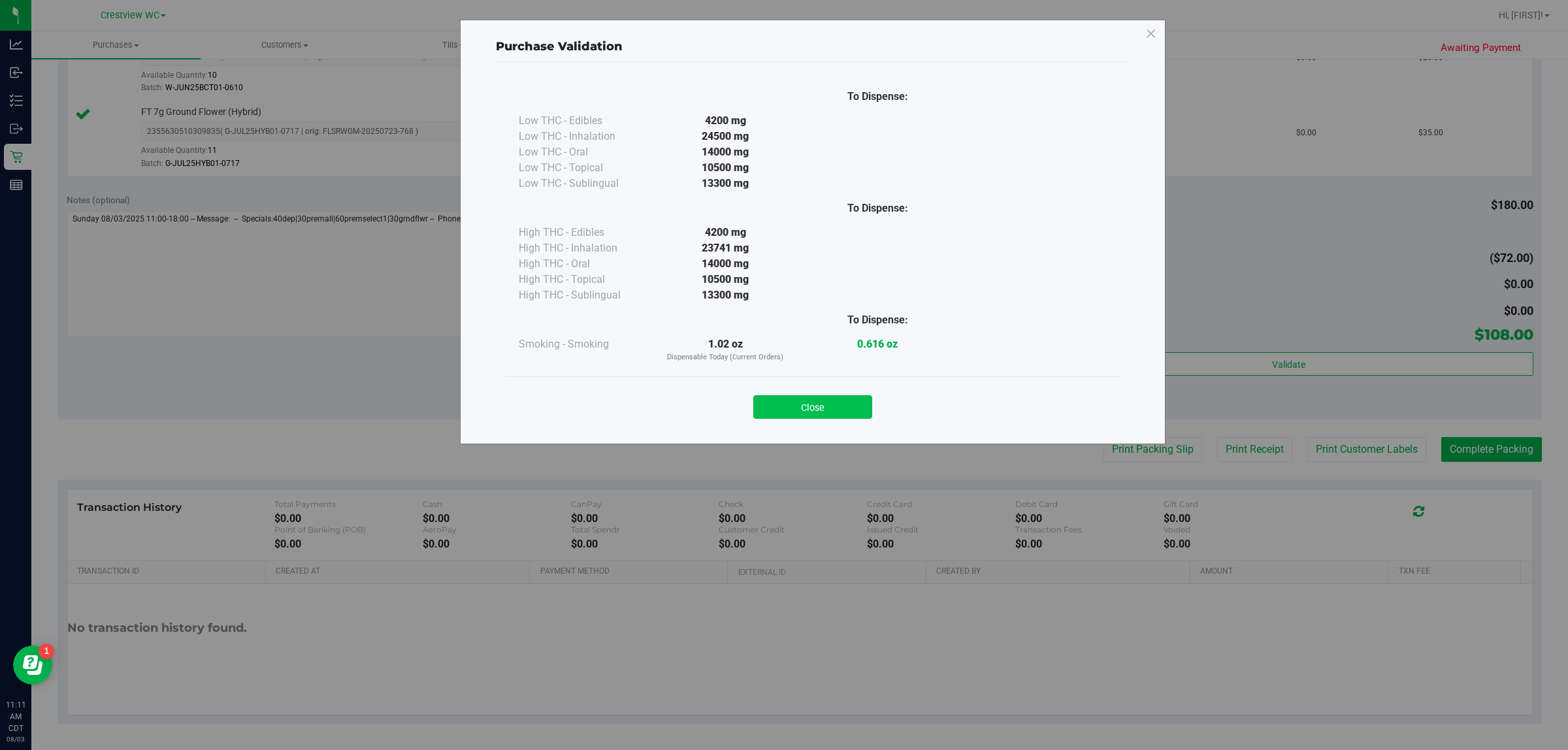 click on "Close" at bounding box center (813, 407) 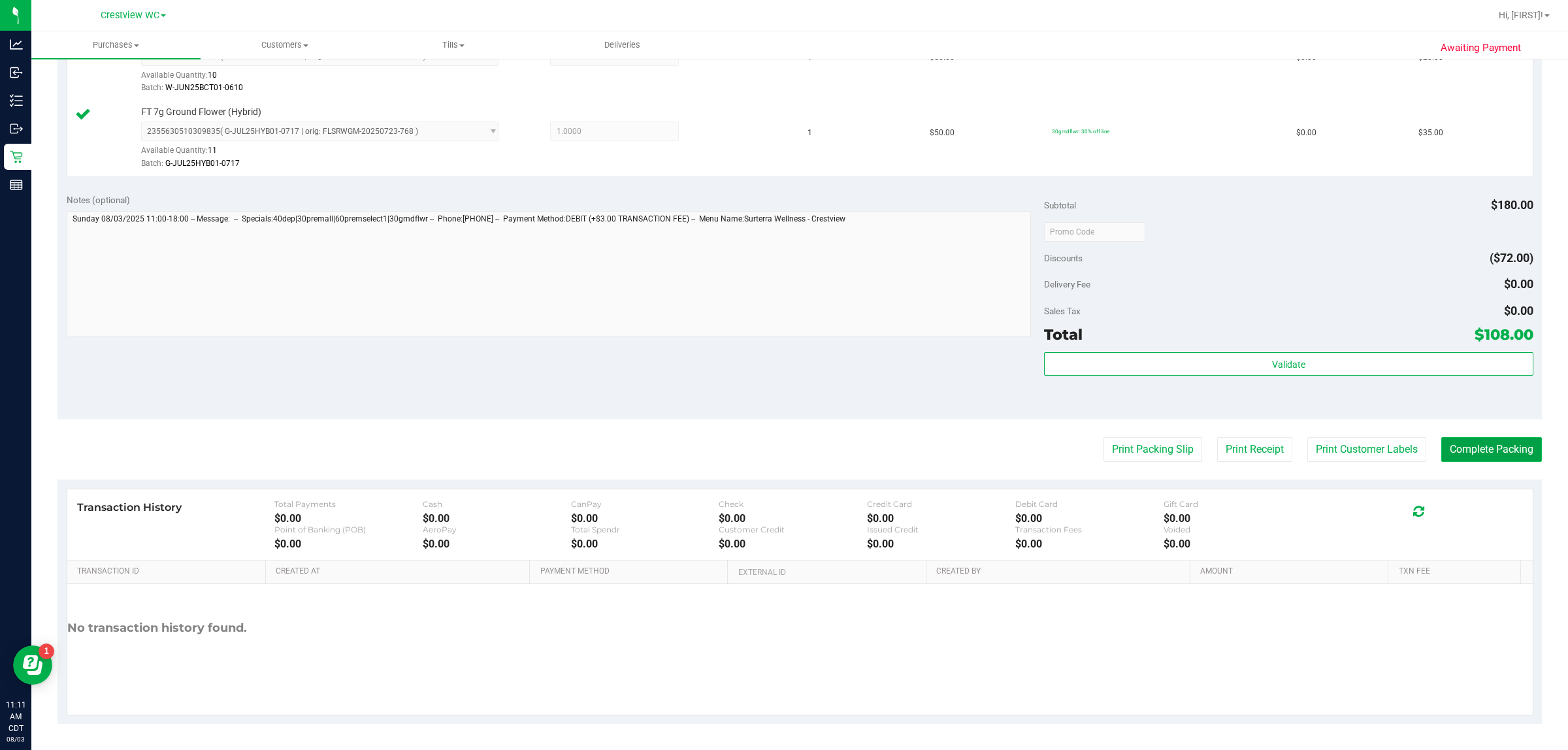 click on "Complete Packing" at bounding box center [1492, 449] 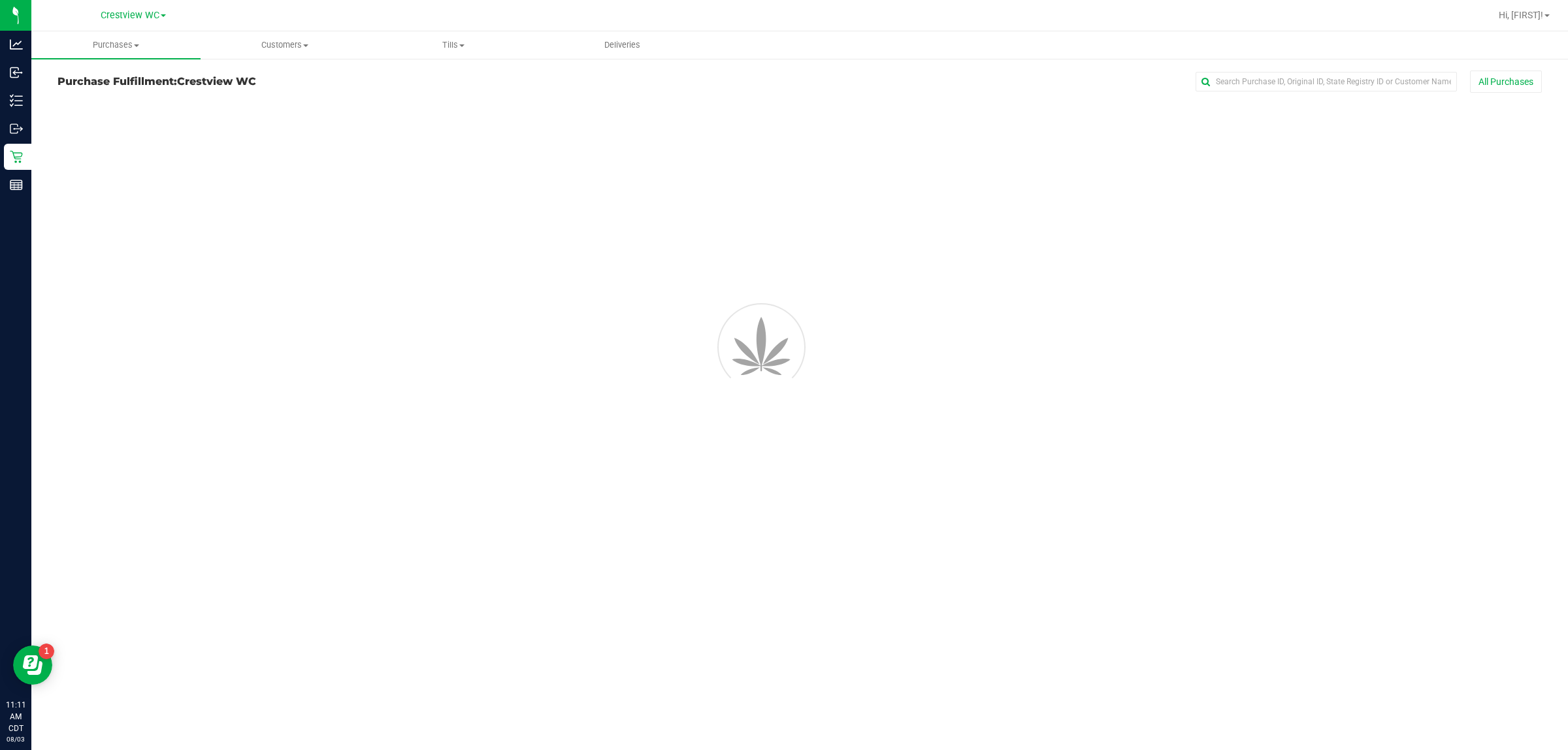 scroll, scrollTop: 0, scrollLeft: 0, axis: both 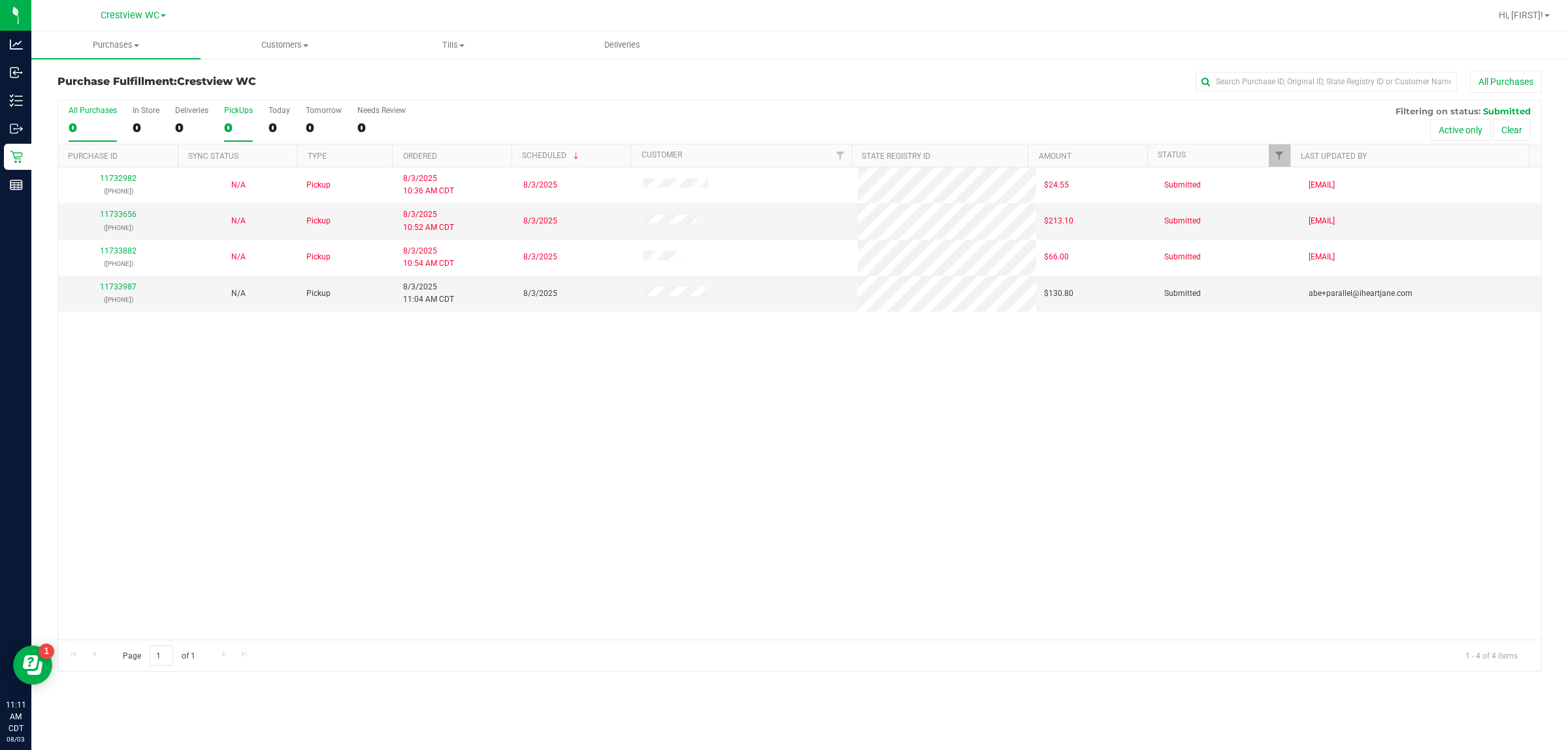 click on "0" at bounding box center (238, 127) 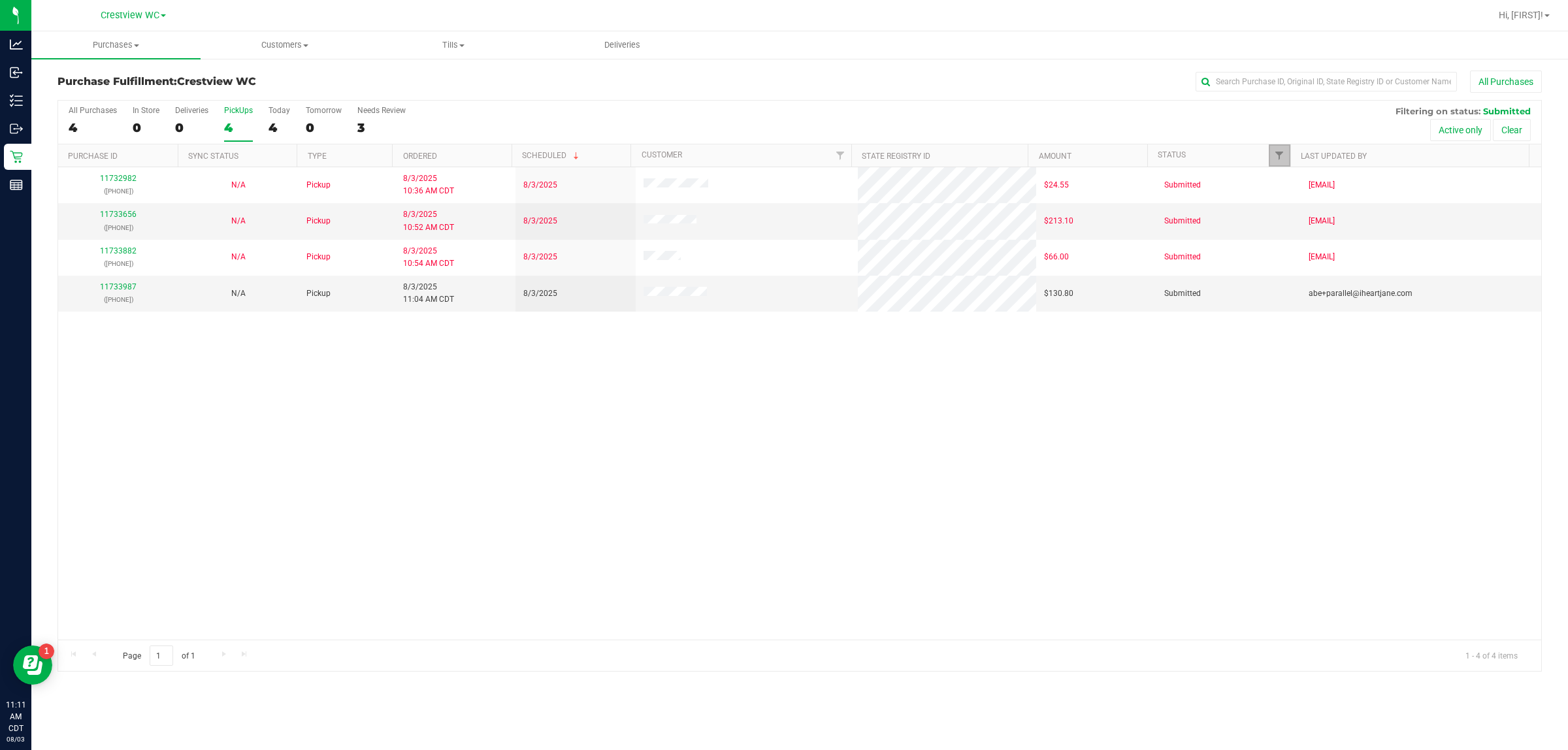 drag, startPoint x: 1281, startPoint y: 155, endPoint x: 1295, endPoint y: 164, distance: 16.64332 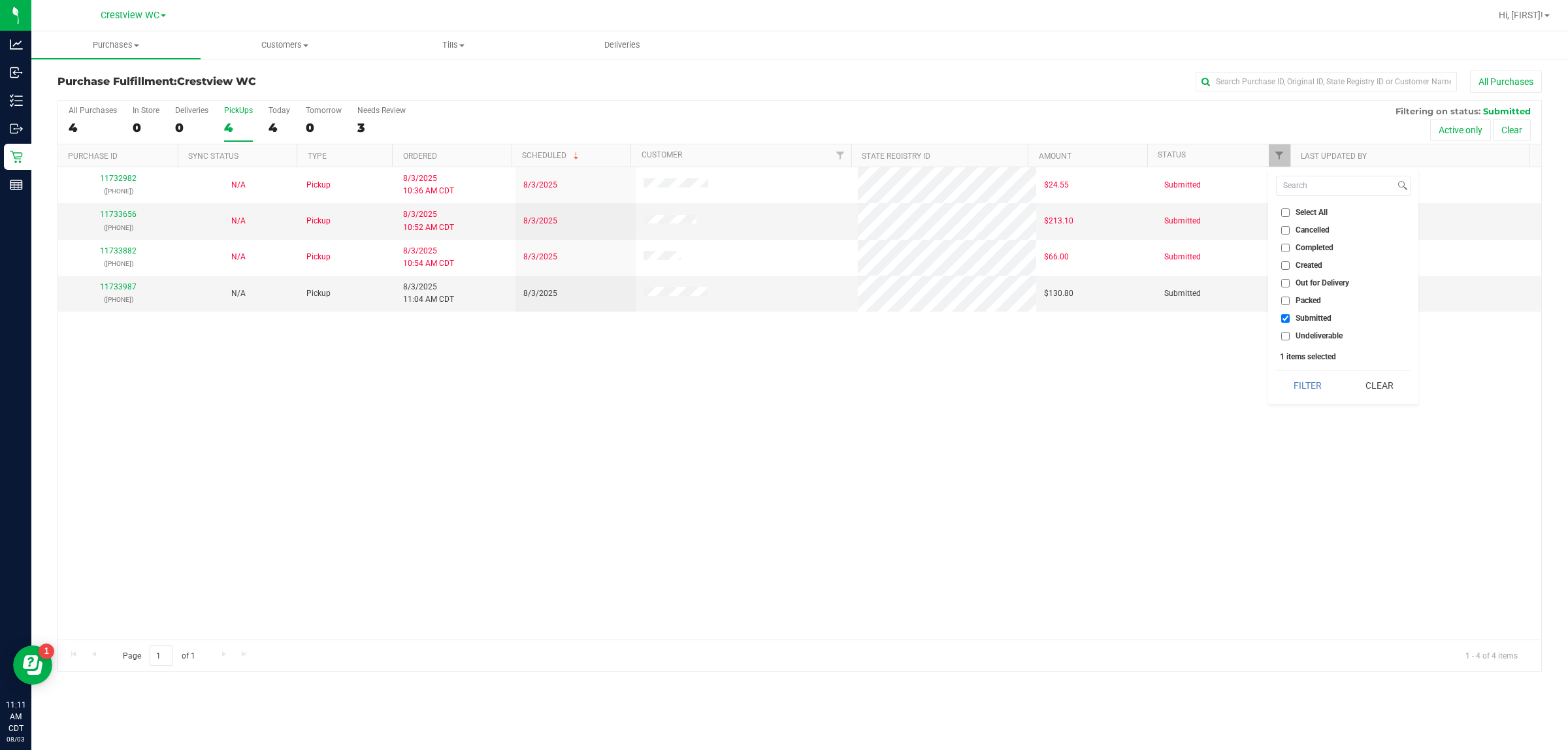 click on "Packed" at bounding box center [1308, 301] 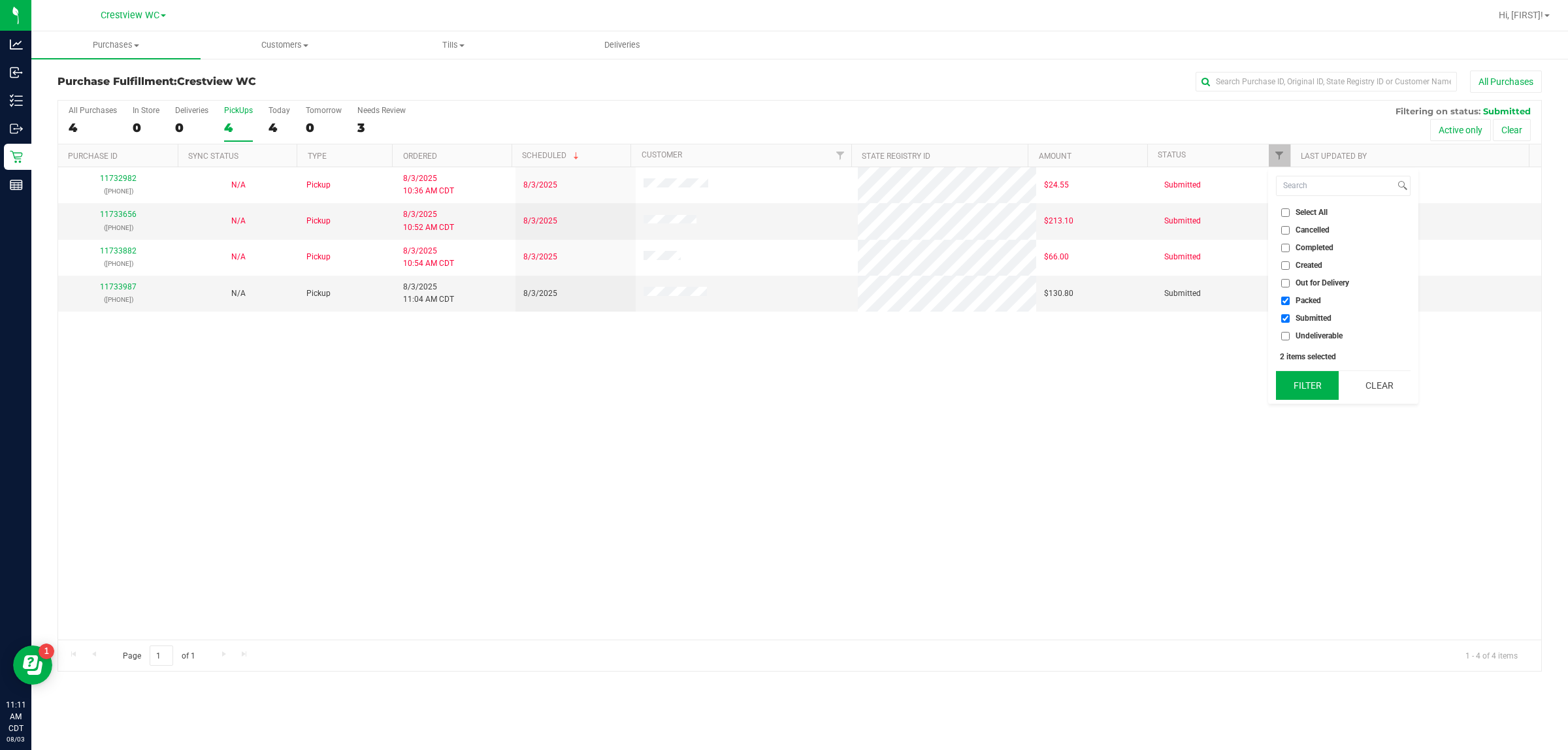 click on "Filter" at bounding box center [1307, 385] 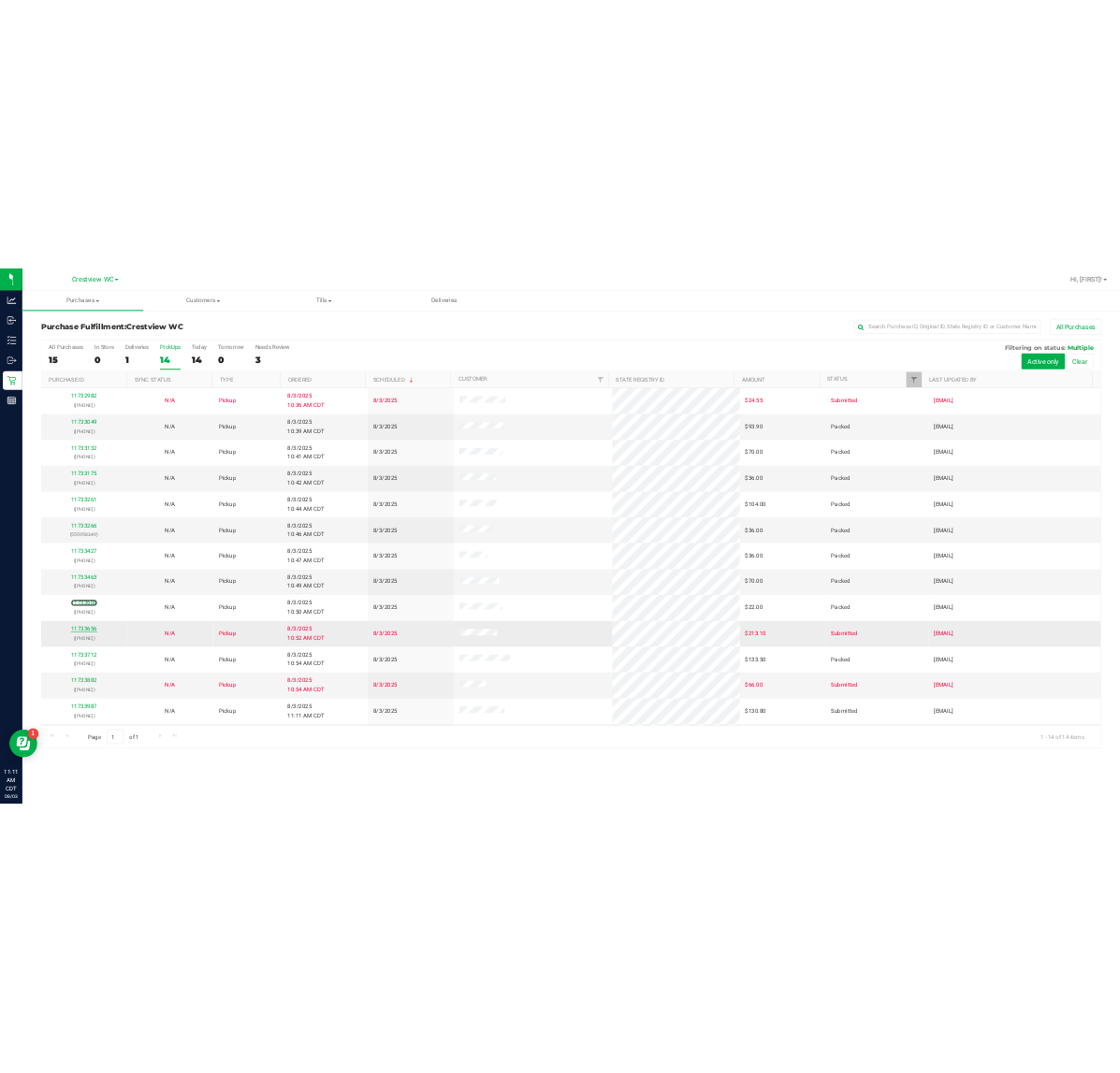 scroll, scrollTop: 50, scrollLeft: 0, axis: vertical 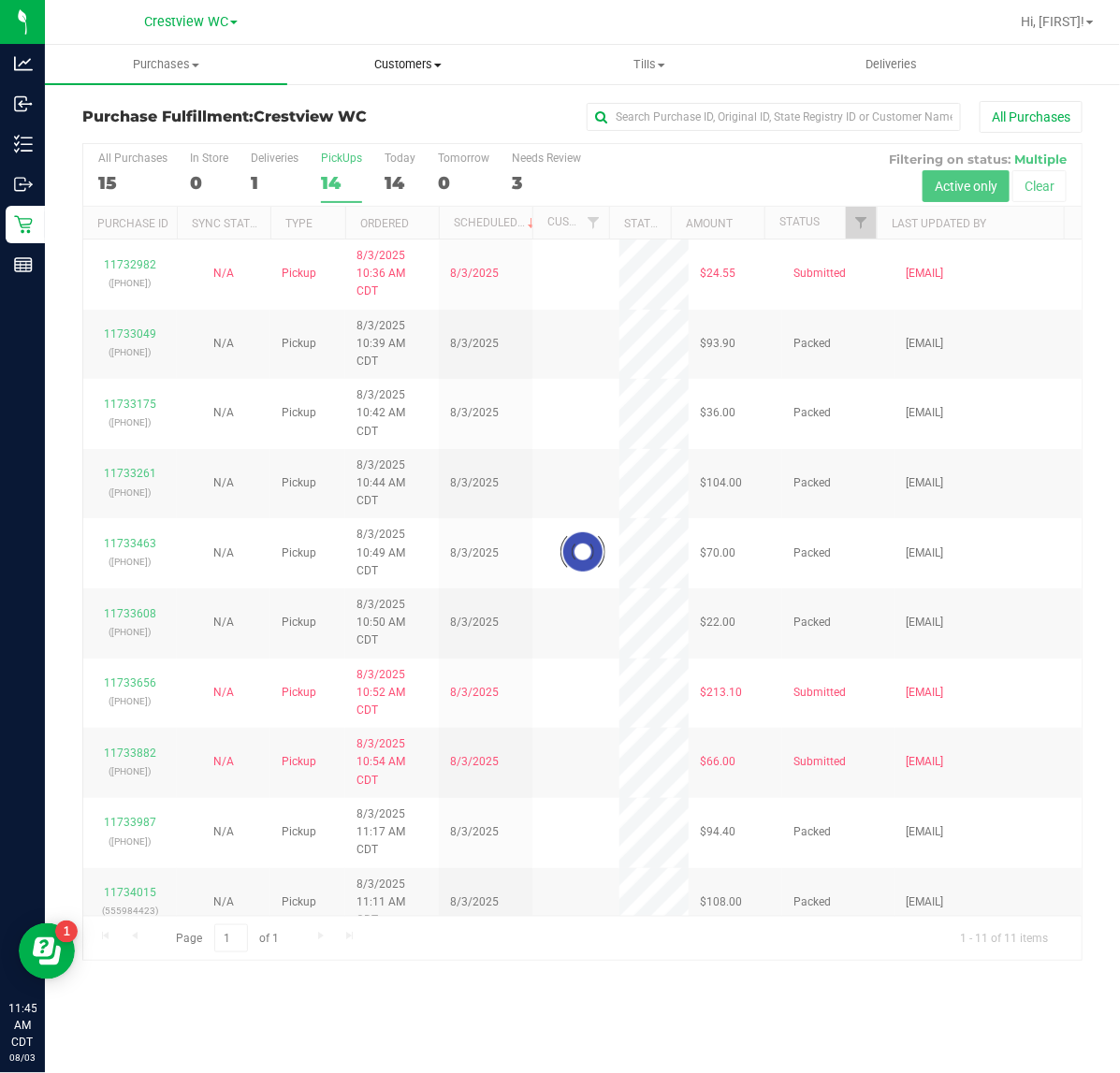 checkbox on "true" 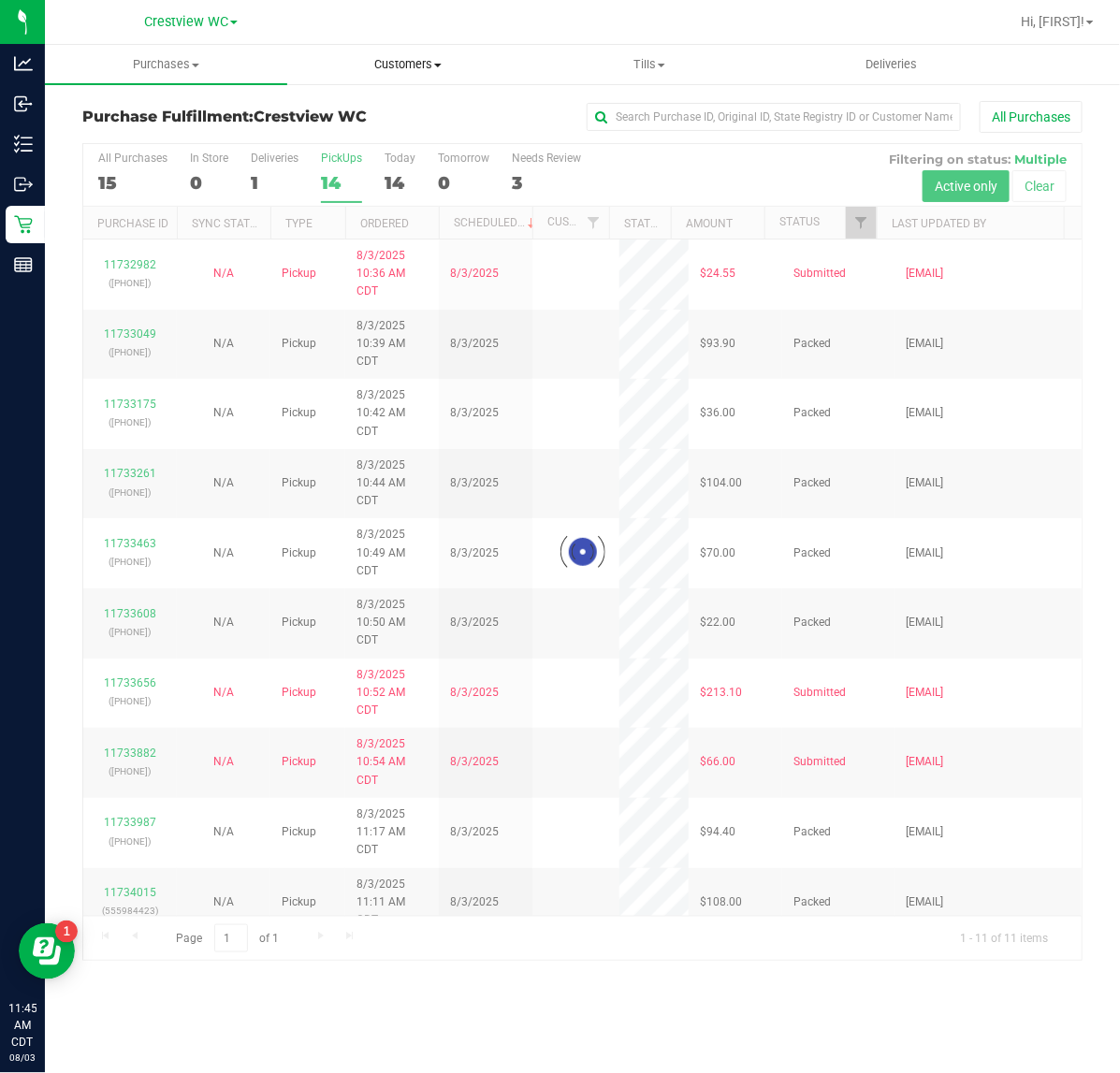 checkbox on "true" 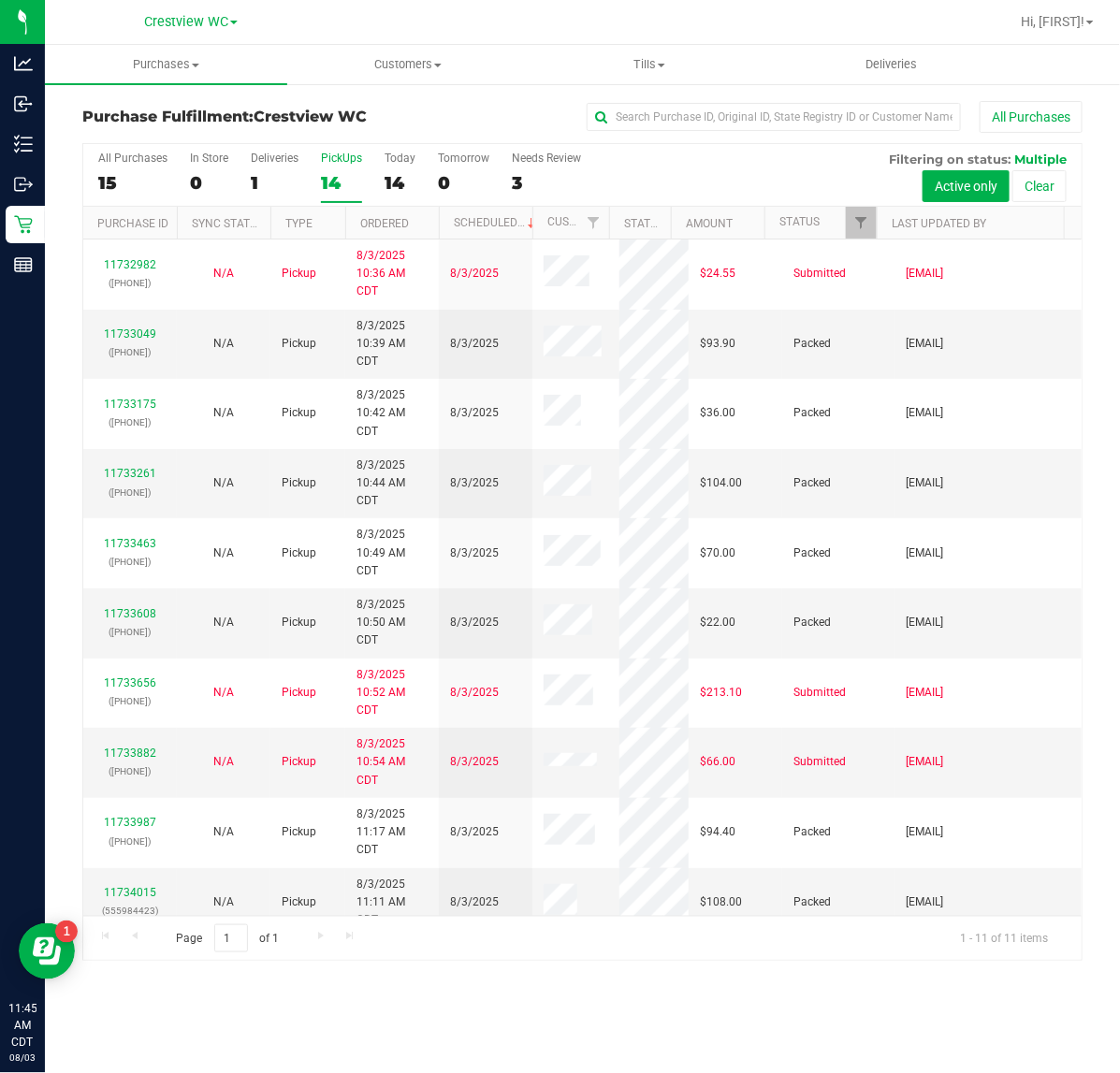 click on "14" at bounding box center (342, 182) 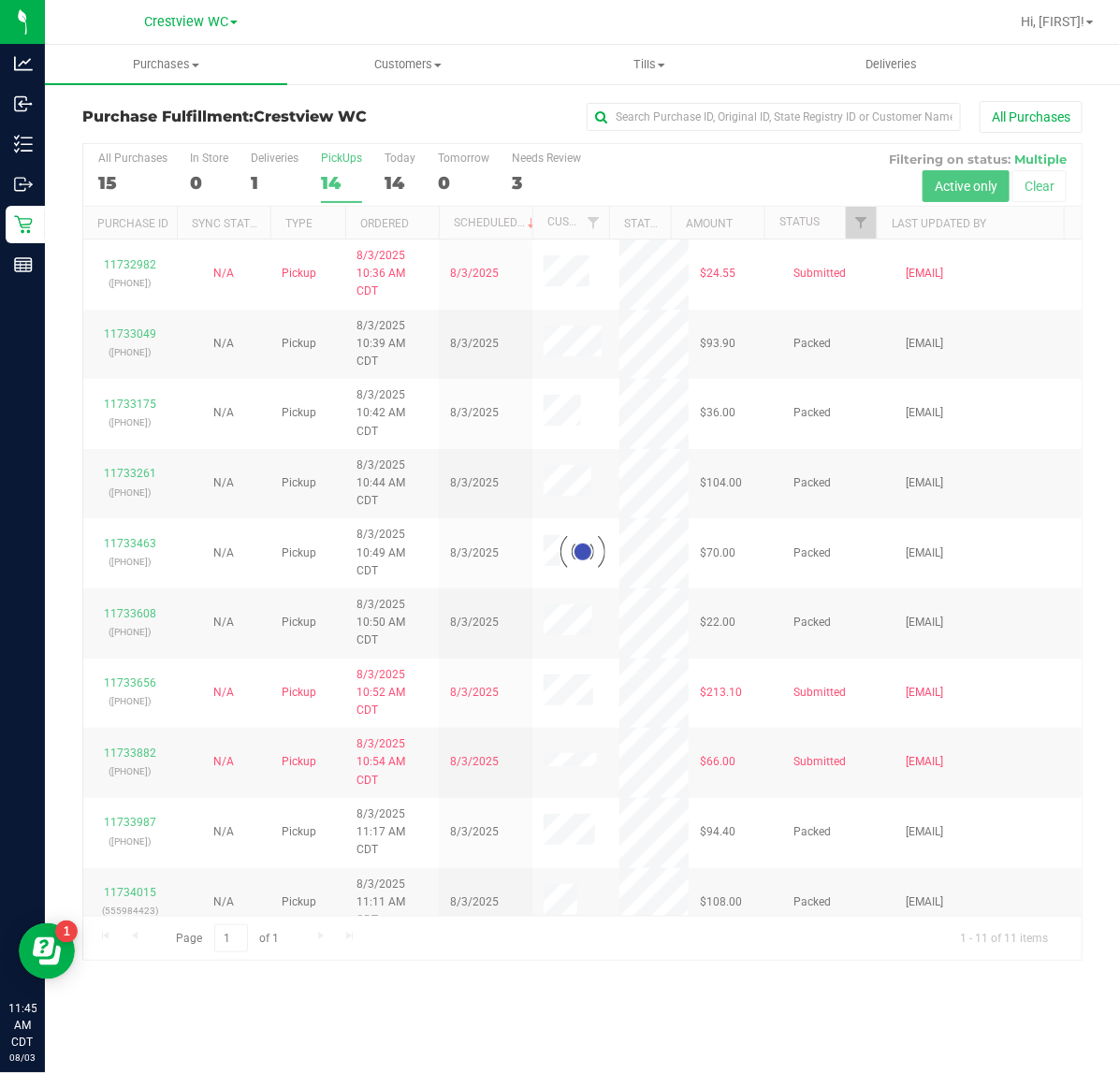 checkbox on "true" 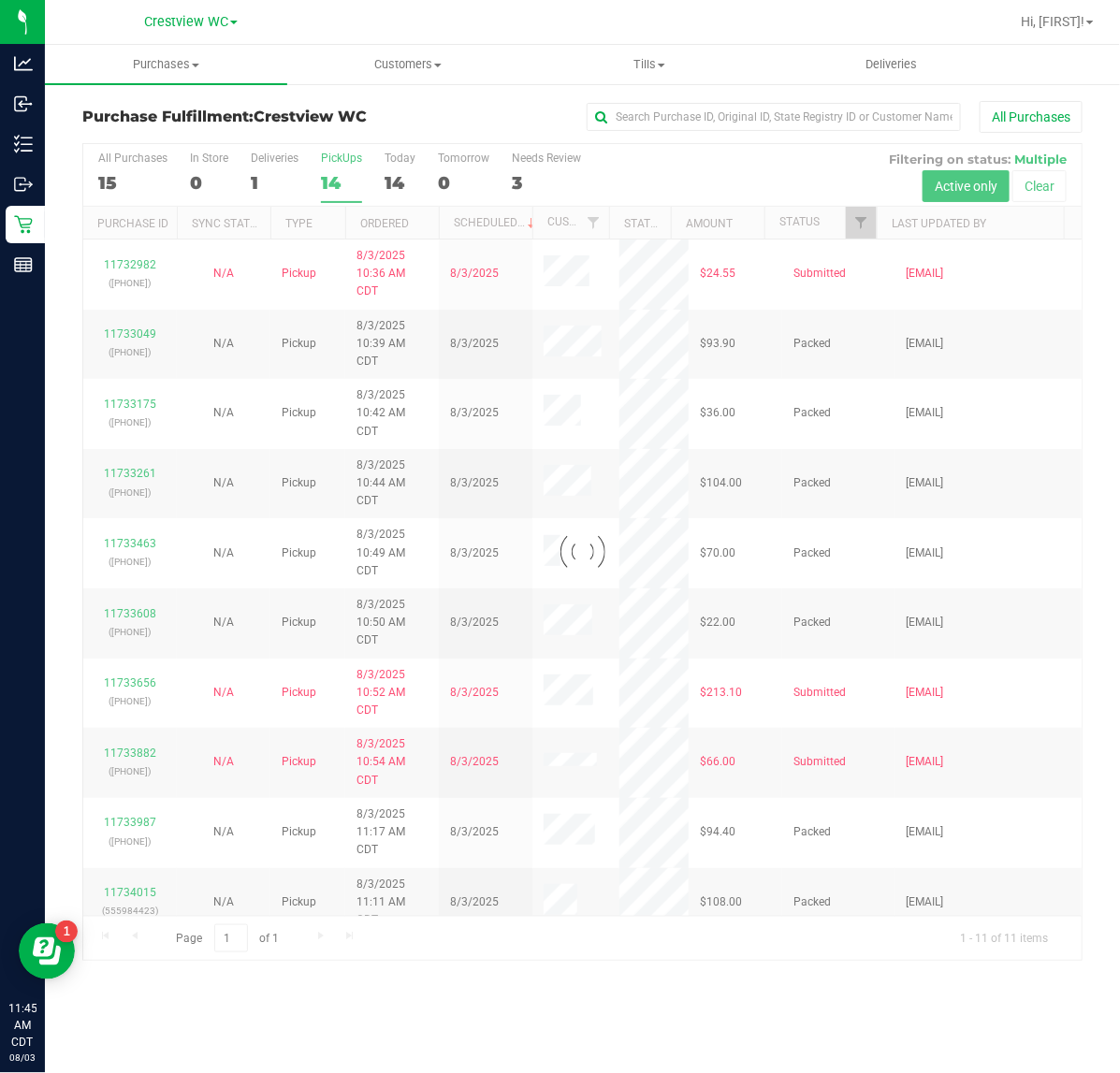 checkbox on "true" 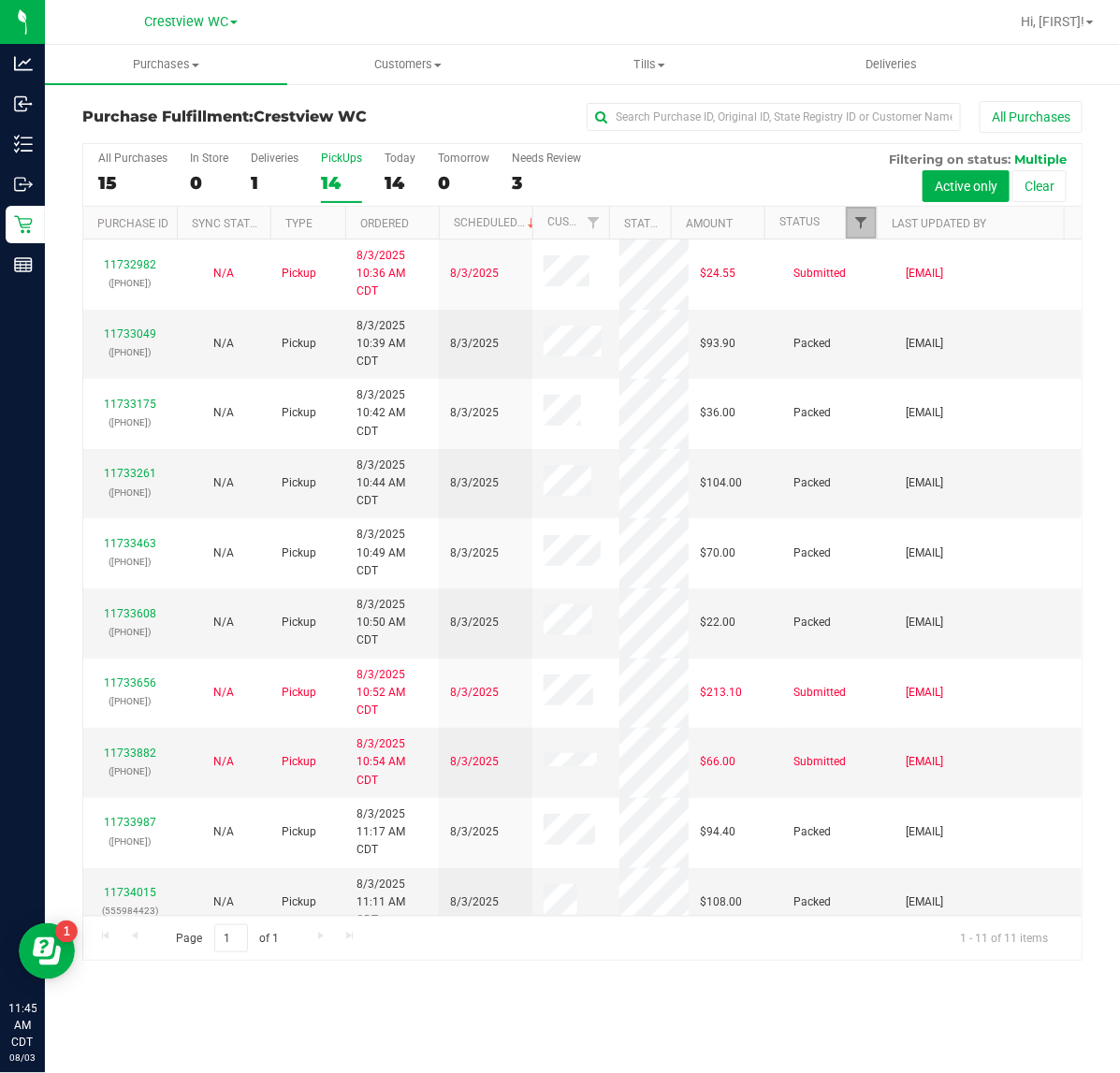 click at bounding box center [861, 223] 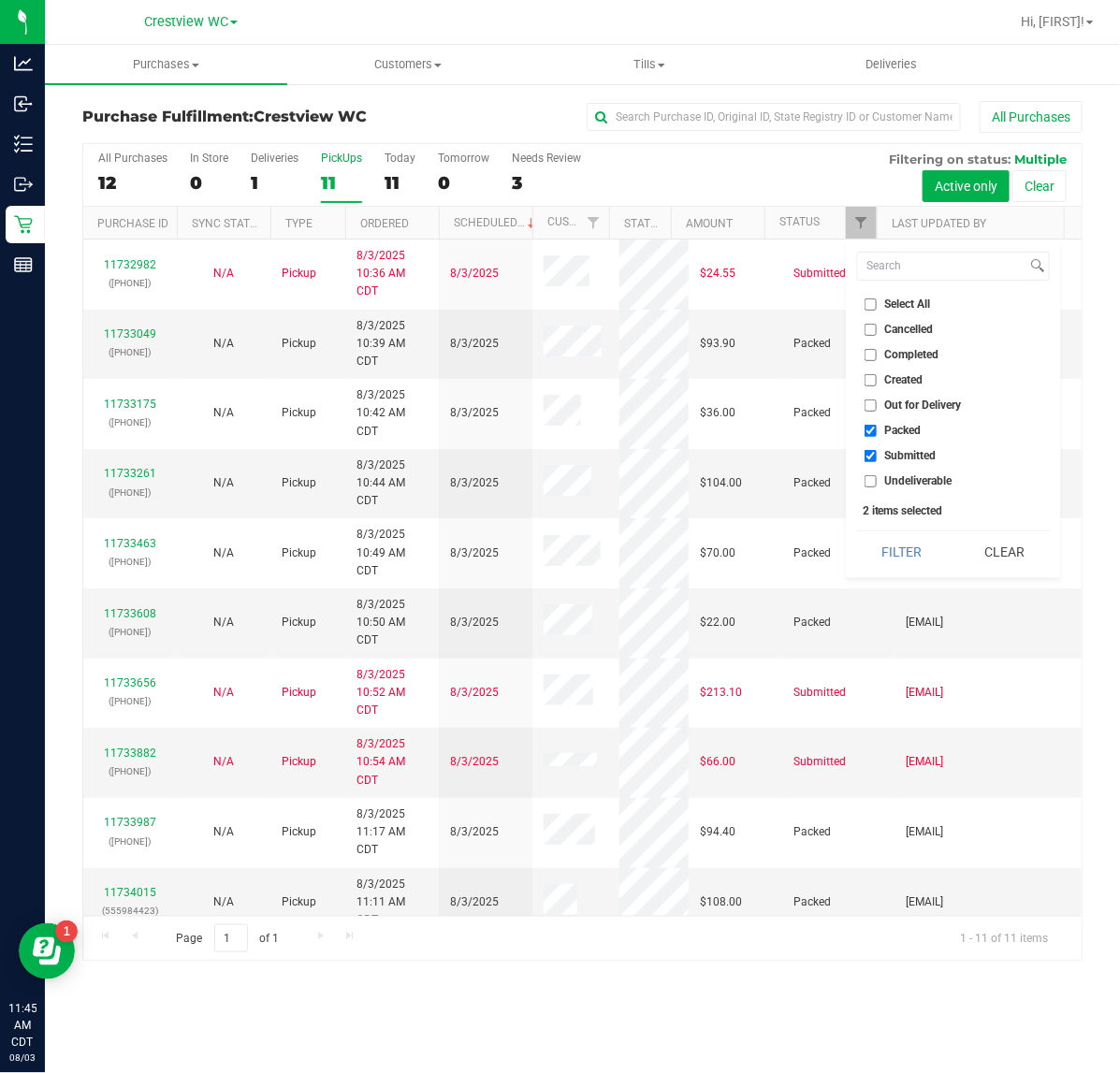 click on "Packed" at bounding box center (903, 430) 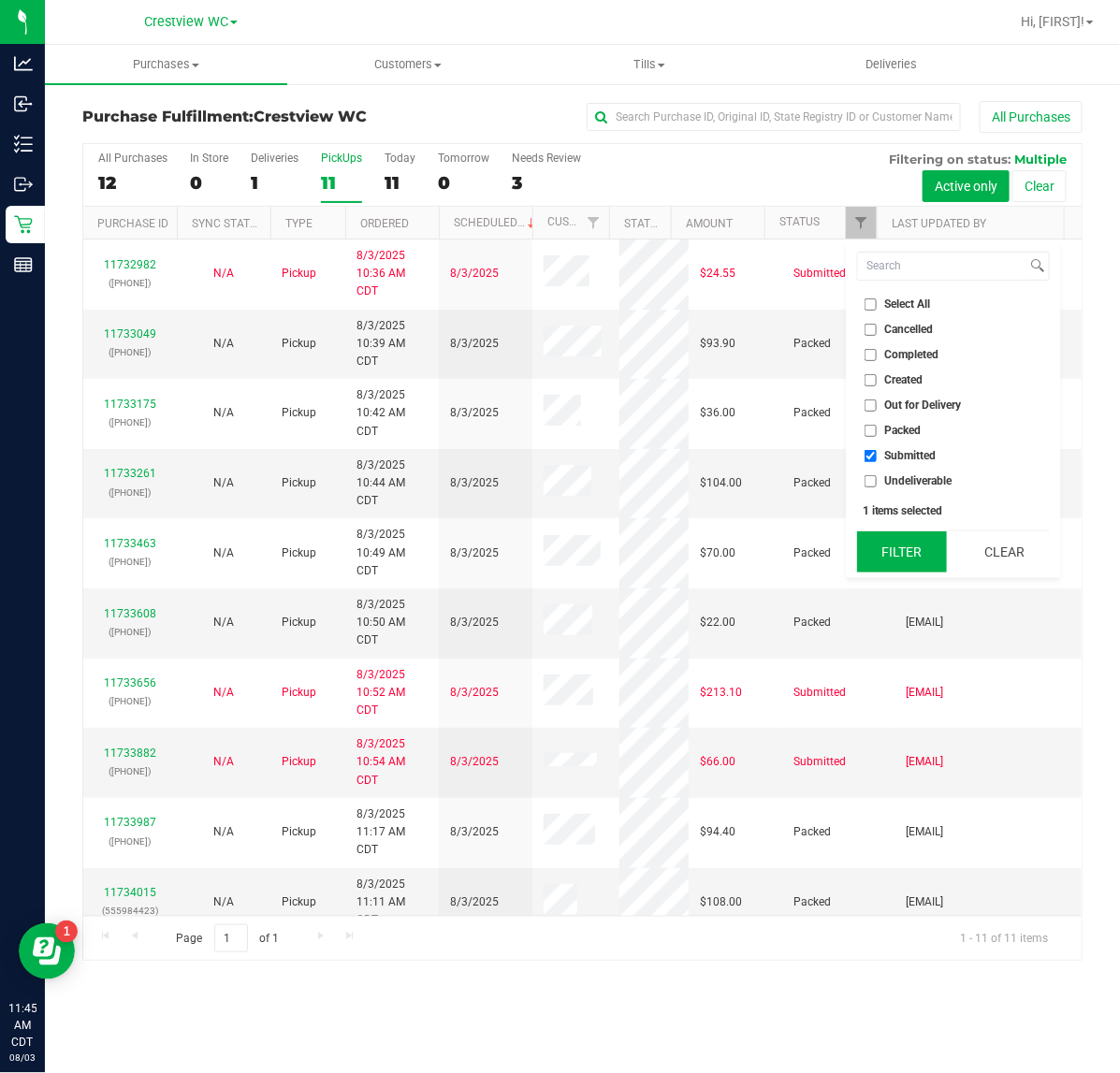 click on "Filter" at bounding box center [902, 552] 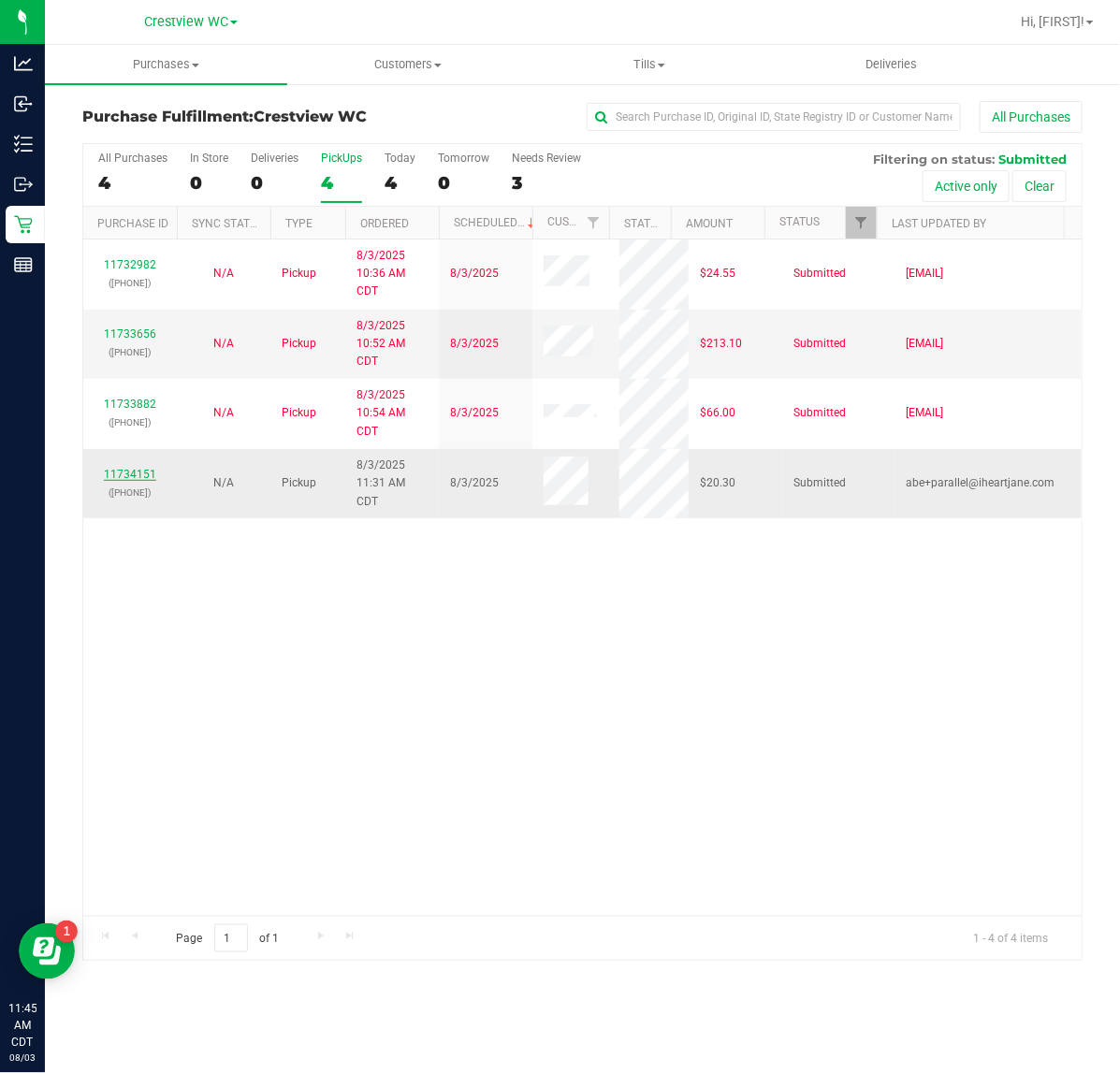 click on "11734151" at bounding box center (130, 474) 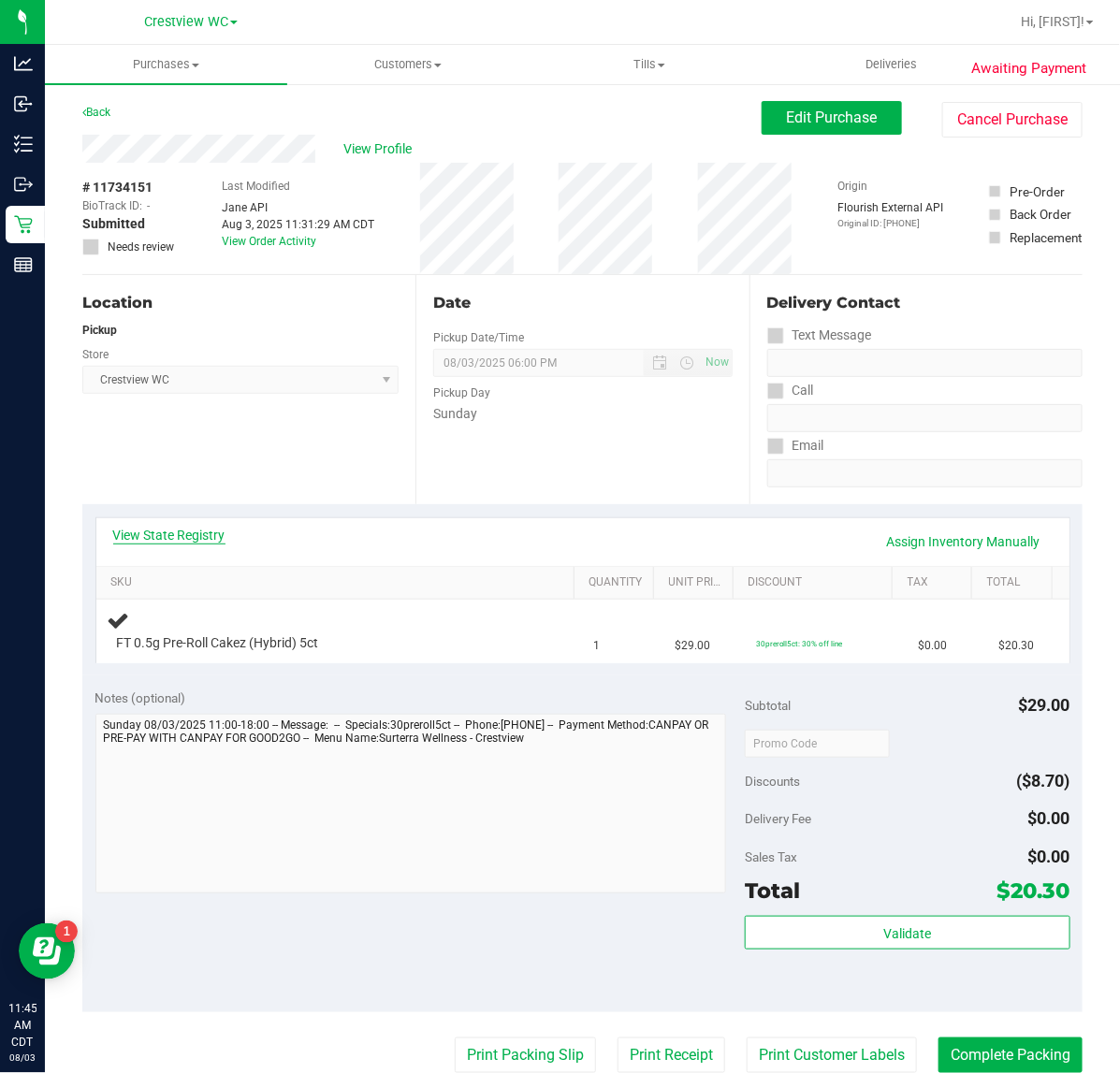 click on "View State Registry" at bounding box center (169, 535) 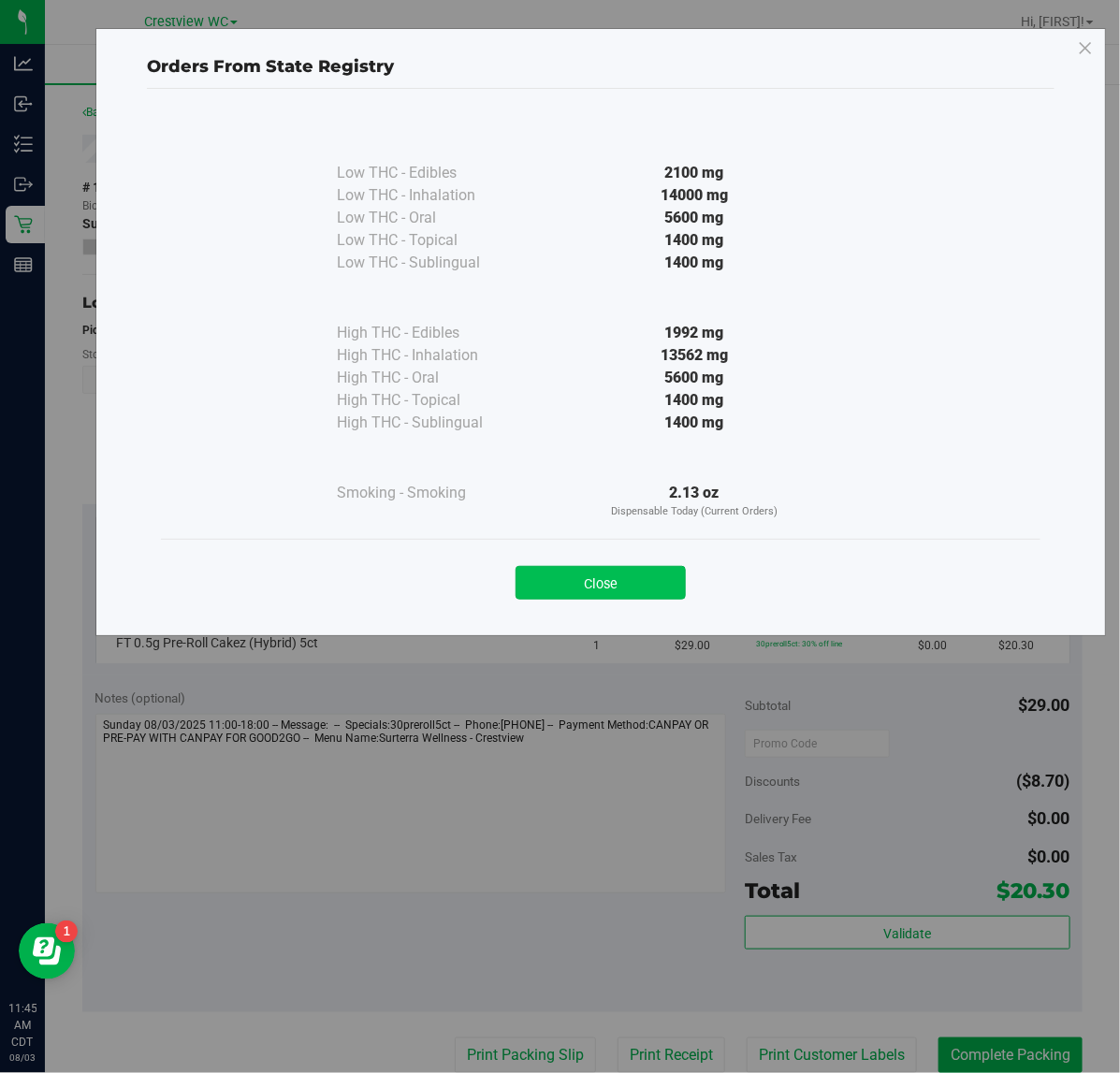 click on "Close" at bounding box center (601, 583) 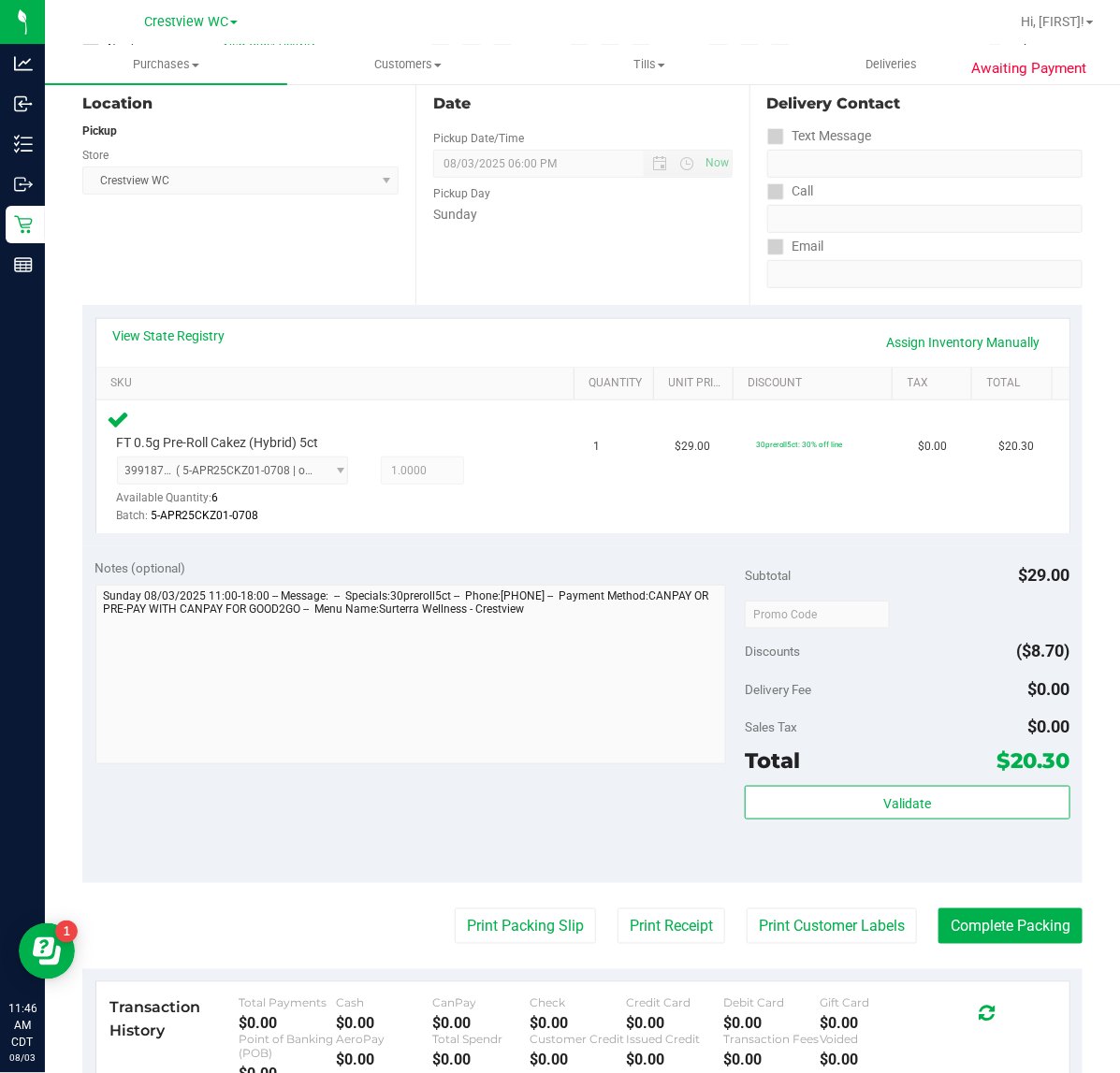 scroll, scrollTop: 468, scrollLeft: 0, axis: vertical 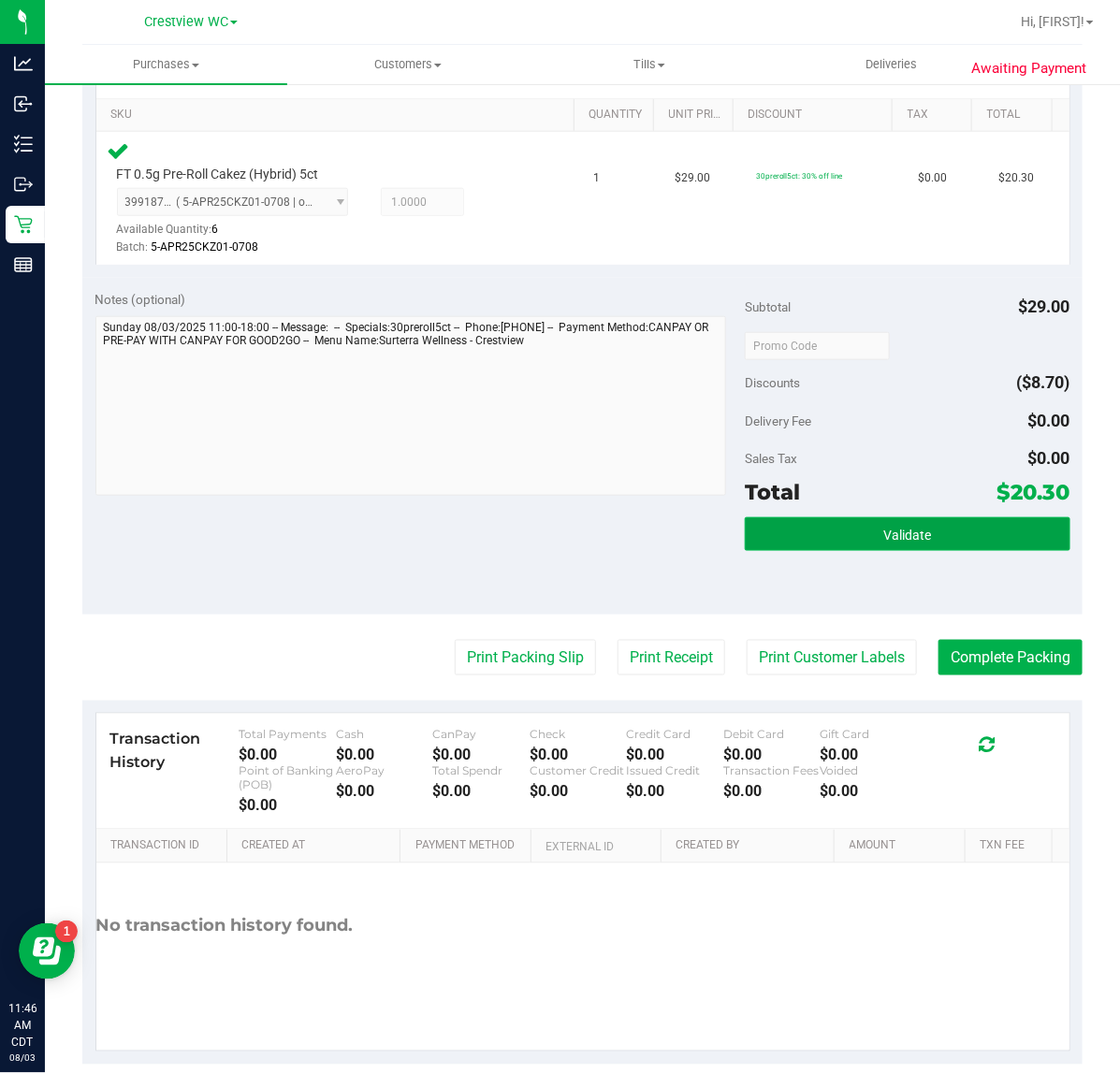 click on "Validate" at bounding box center [907, 535] 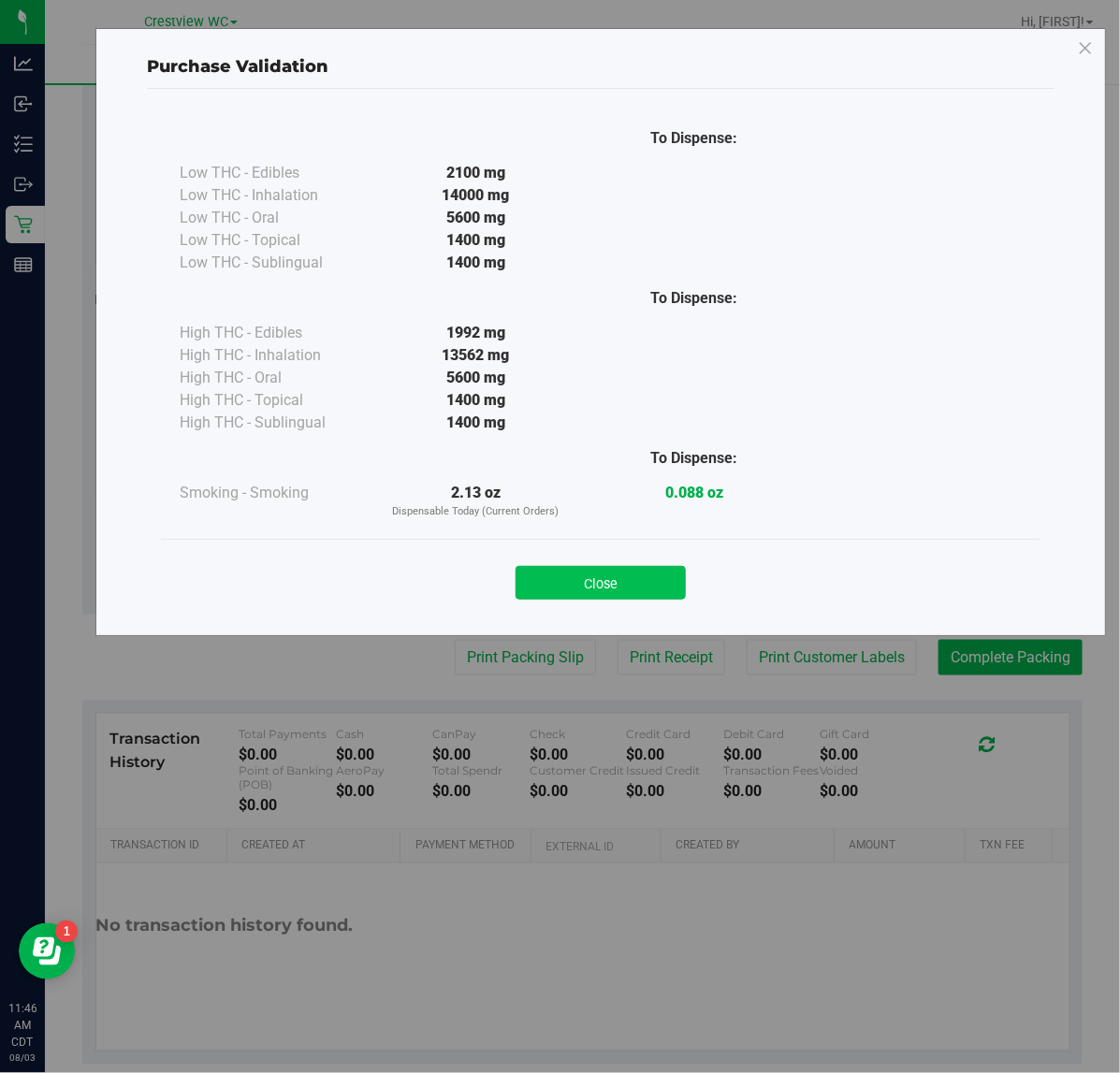 click on "Close" at bounding box center (601, 583) 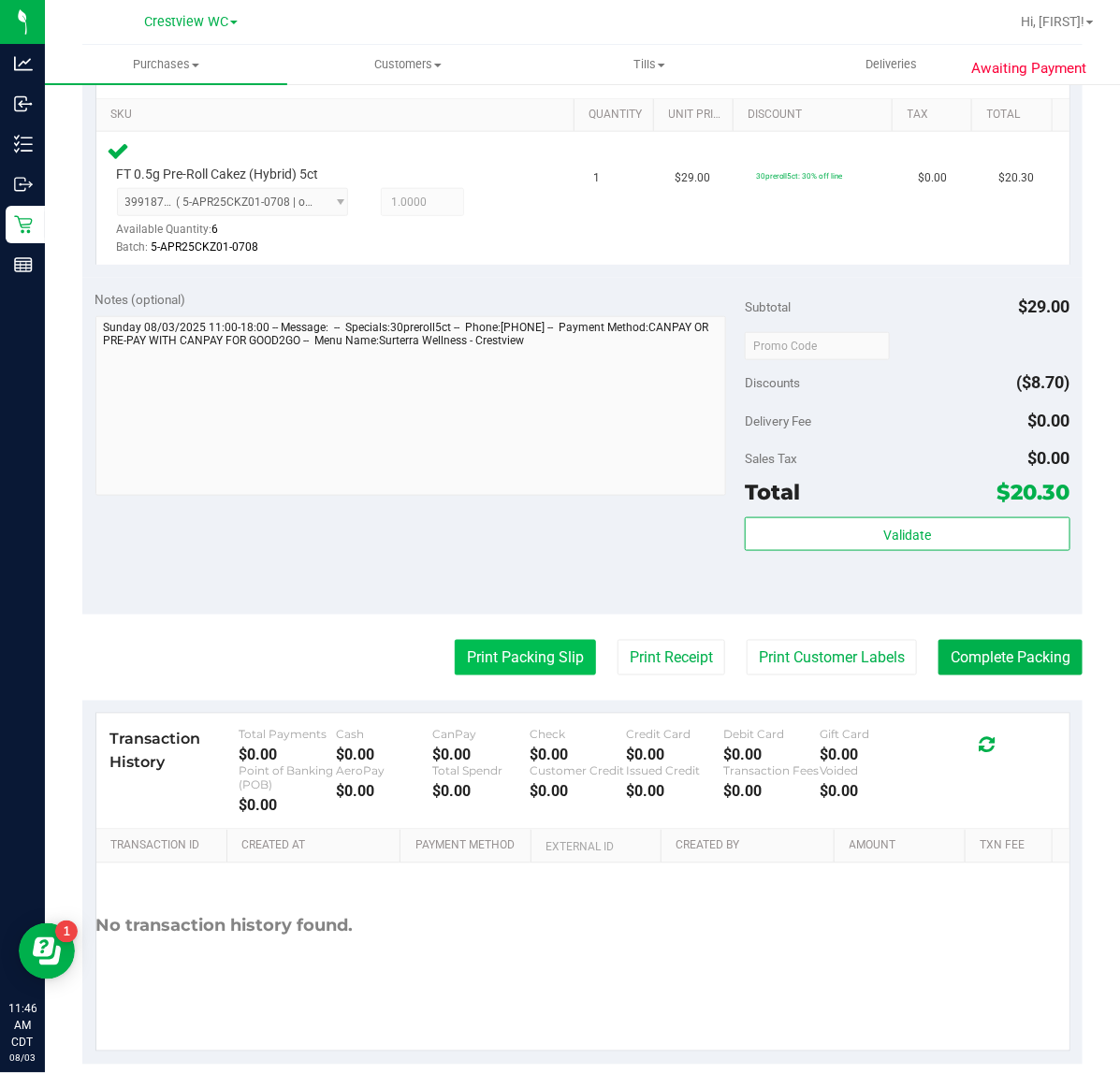 click on "Print Packing Slip" at bounding box center (525, 658) 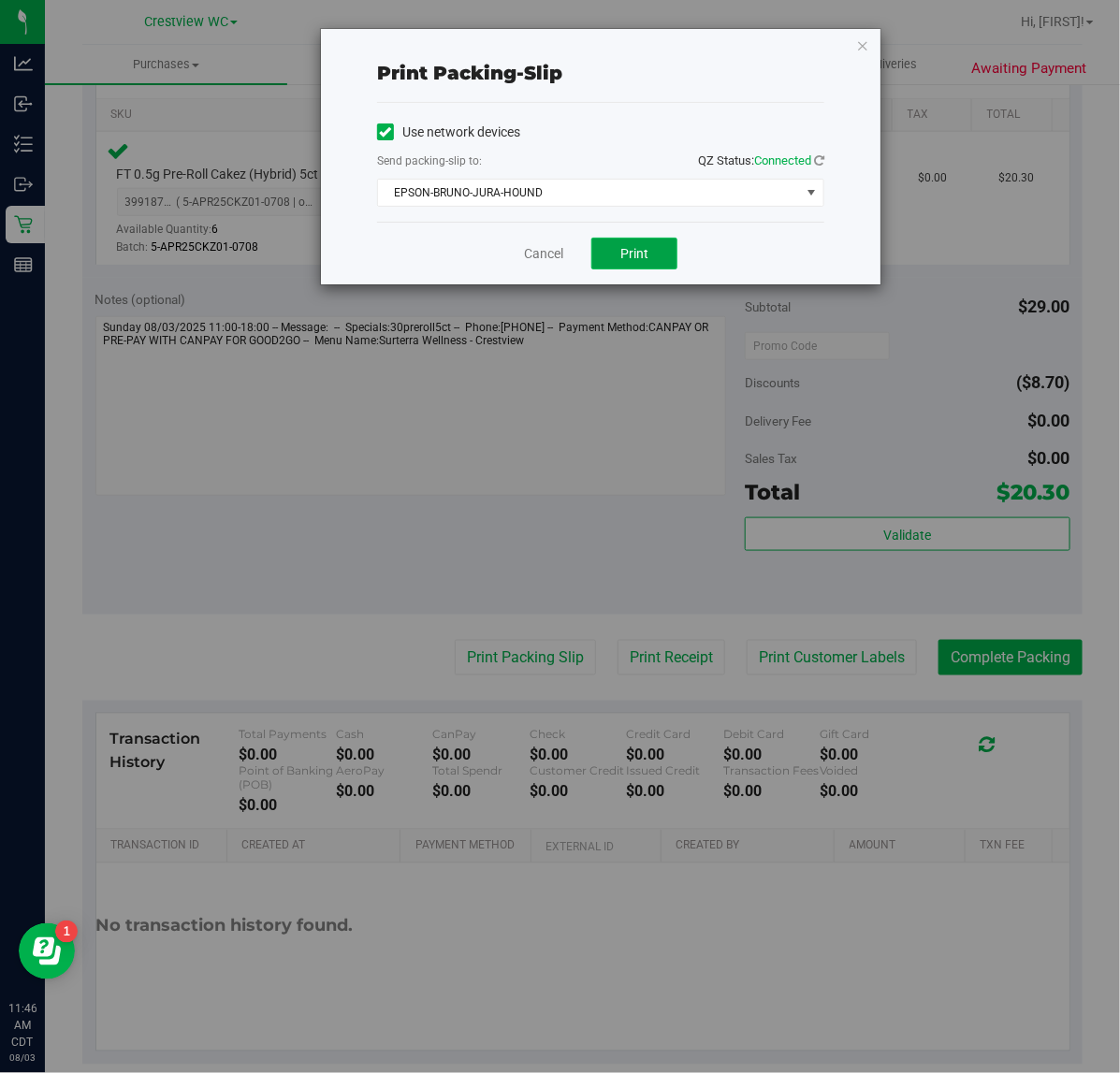 click on "Print" at bounding box center [634, 254] 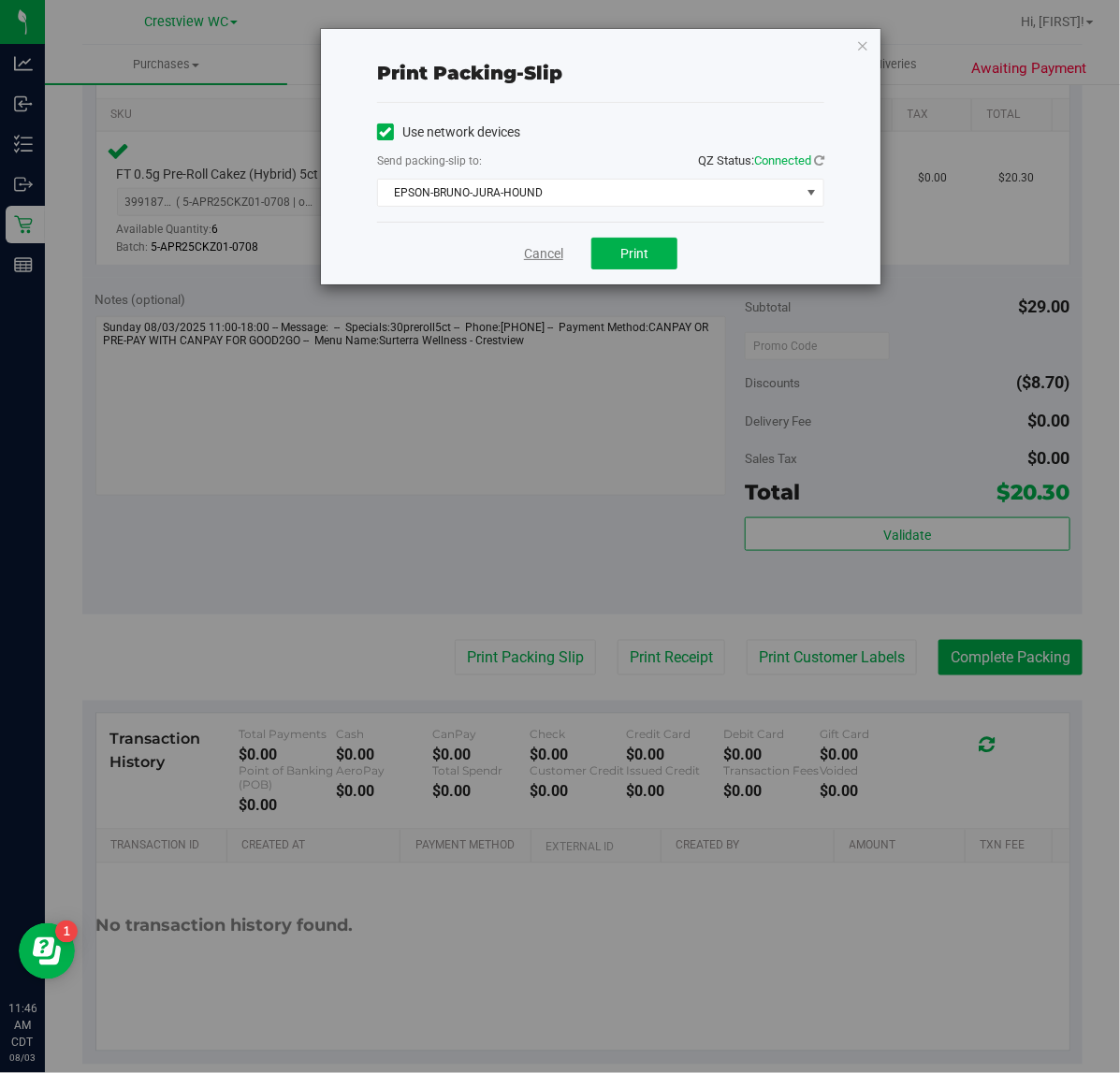 click on "Cancel" at bounding box center [544, 254] 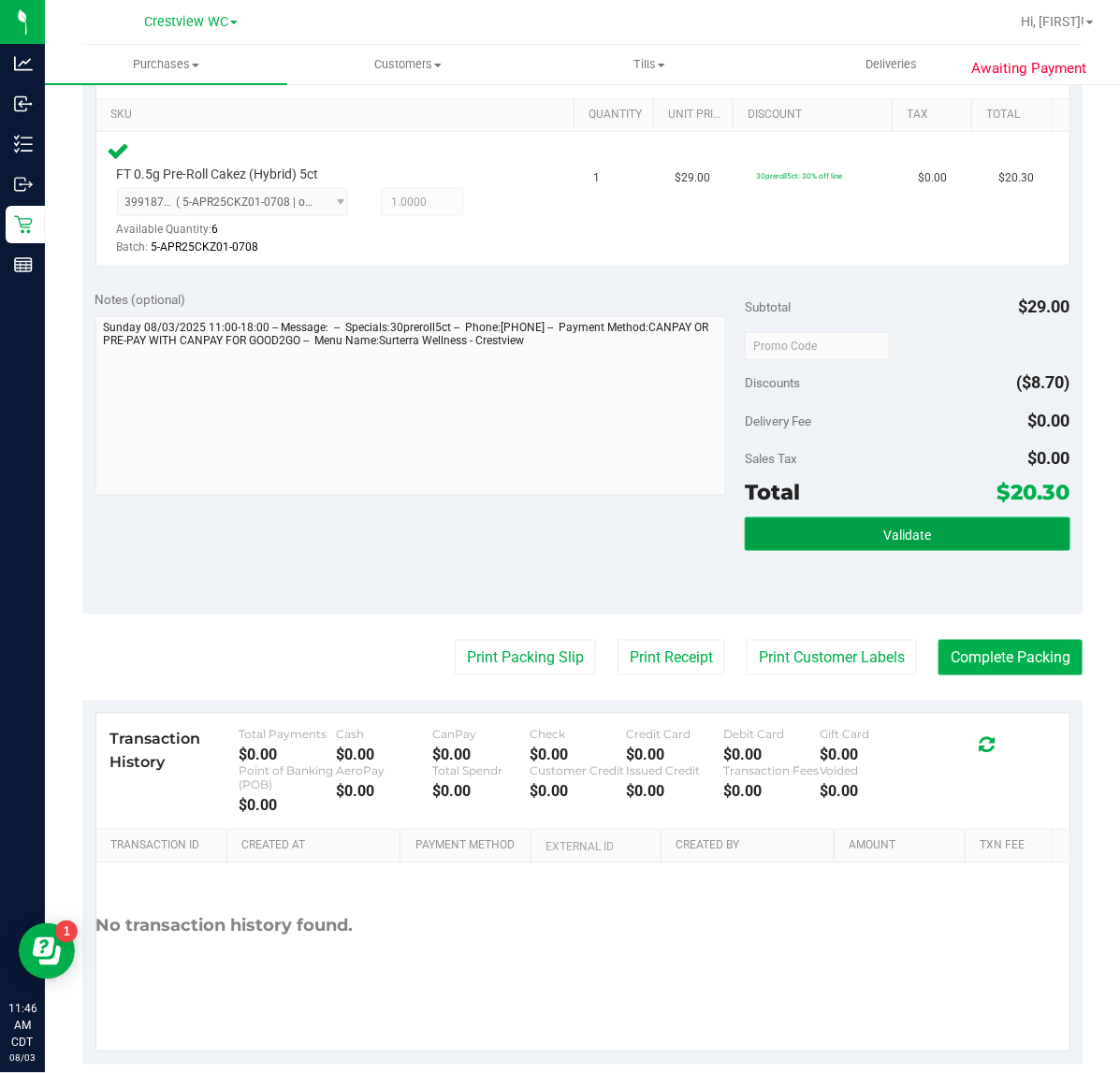 click on "Validate" at bounding box center [907, 534] 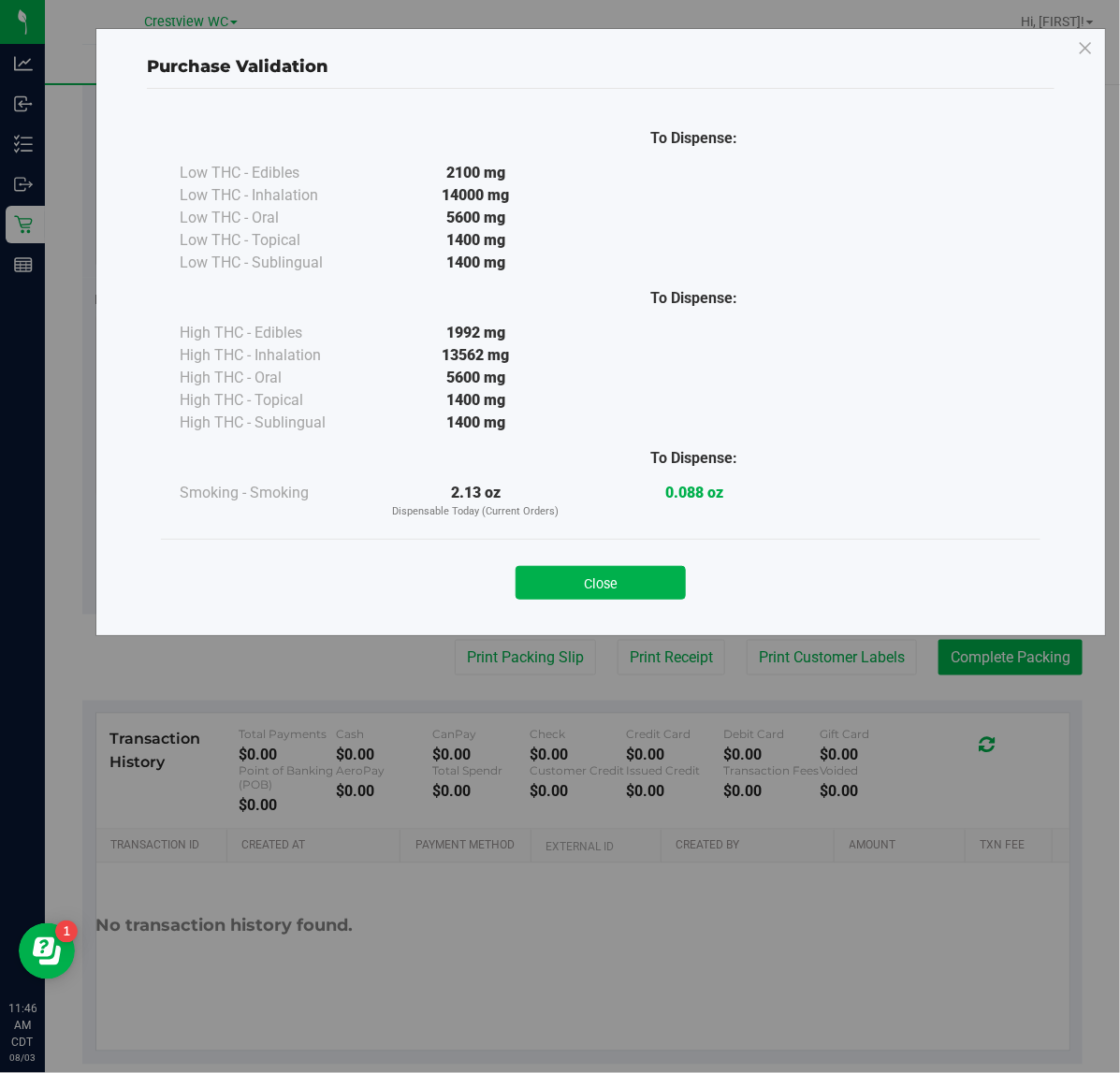 click on "Close" at bounding box center [601, 577] 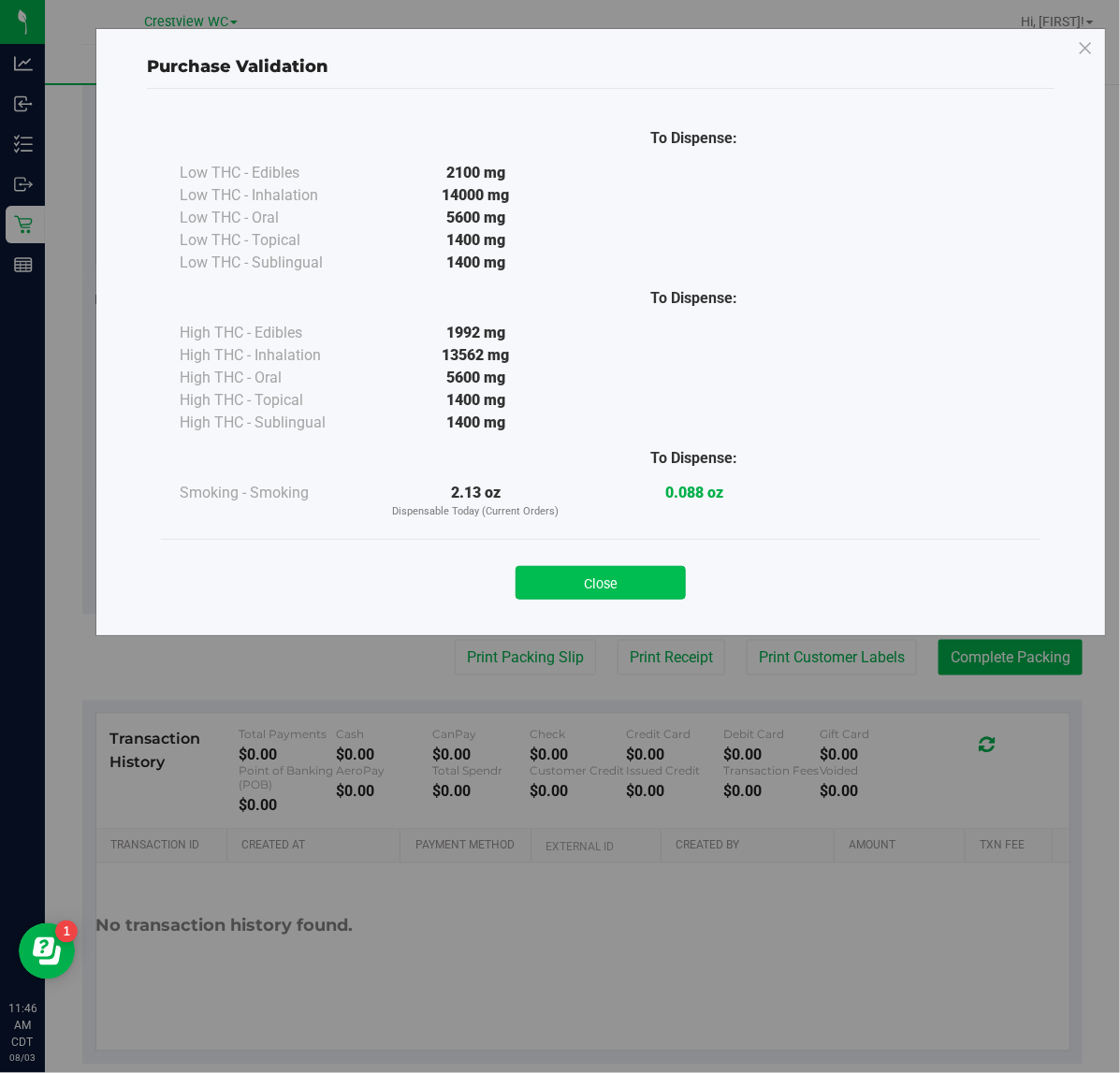 click on "Close" at bounding box center (601, 583) 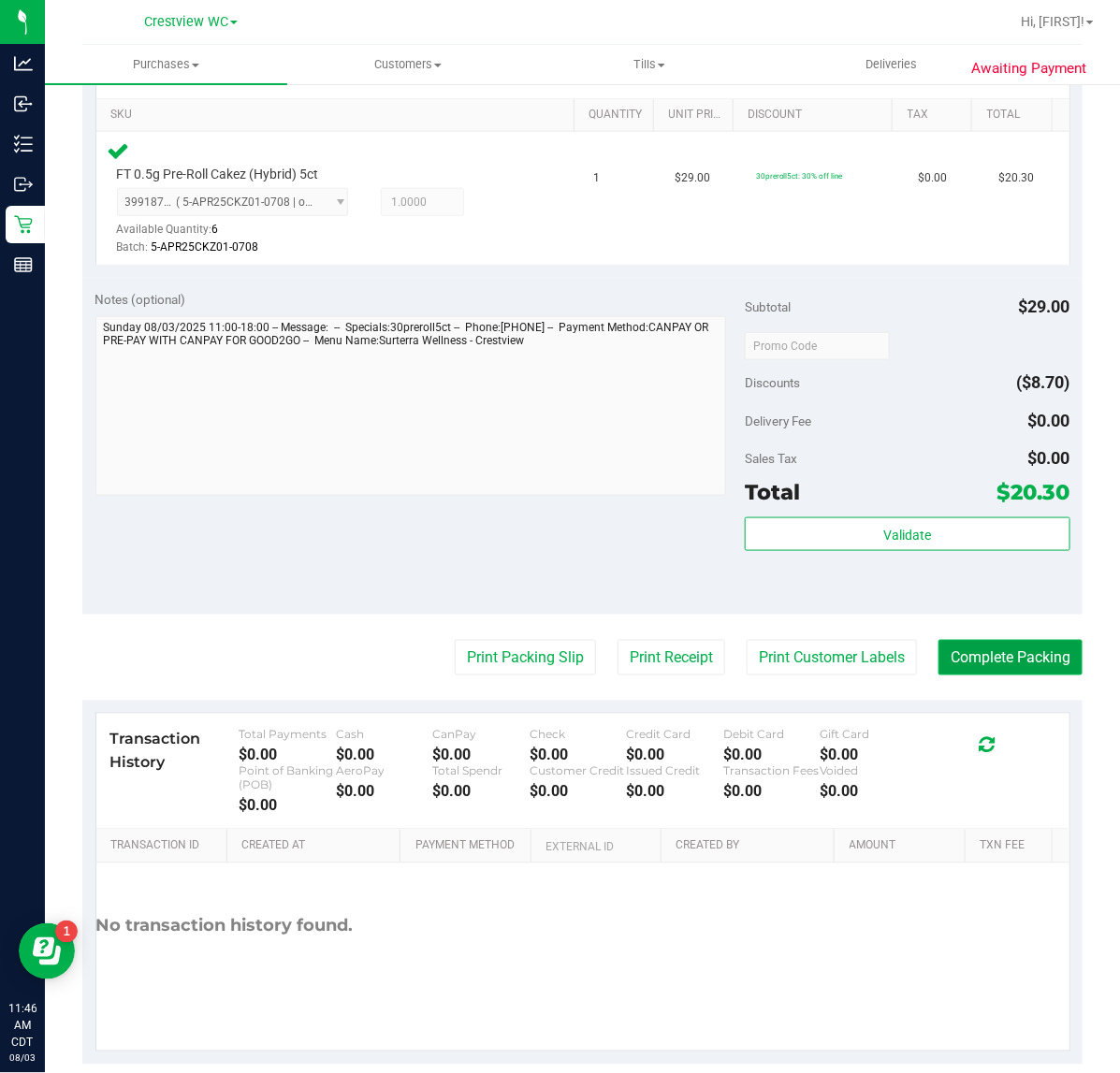 click on "Complete Packing" at bounding box center [1011, 658] 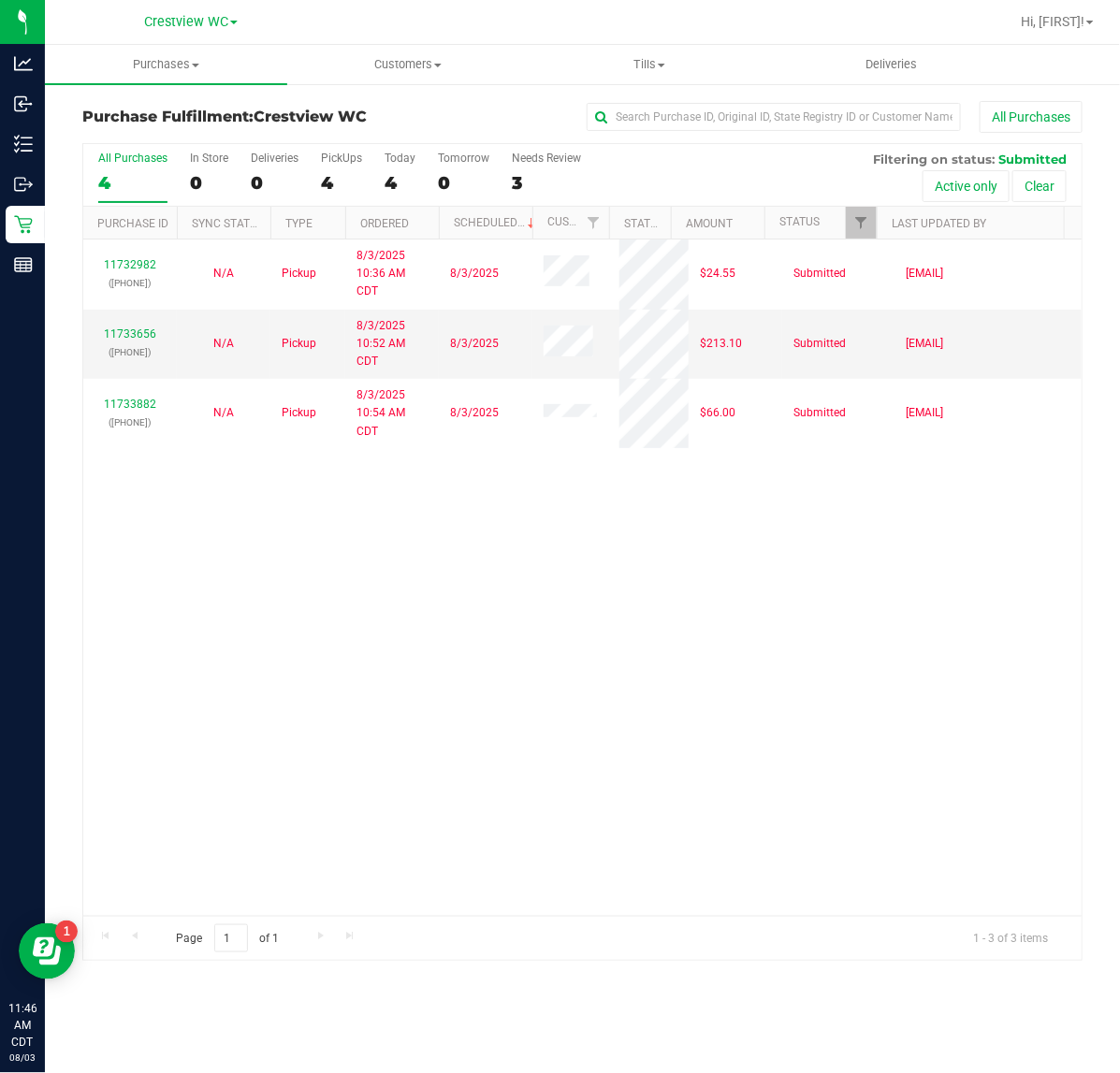 scroll, scrollTop: 0, scrollLeft: 0, axis: both 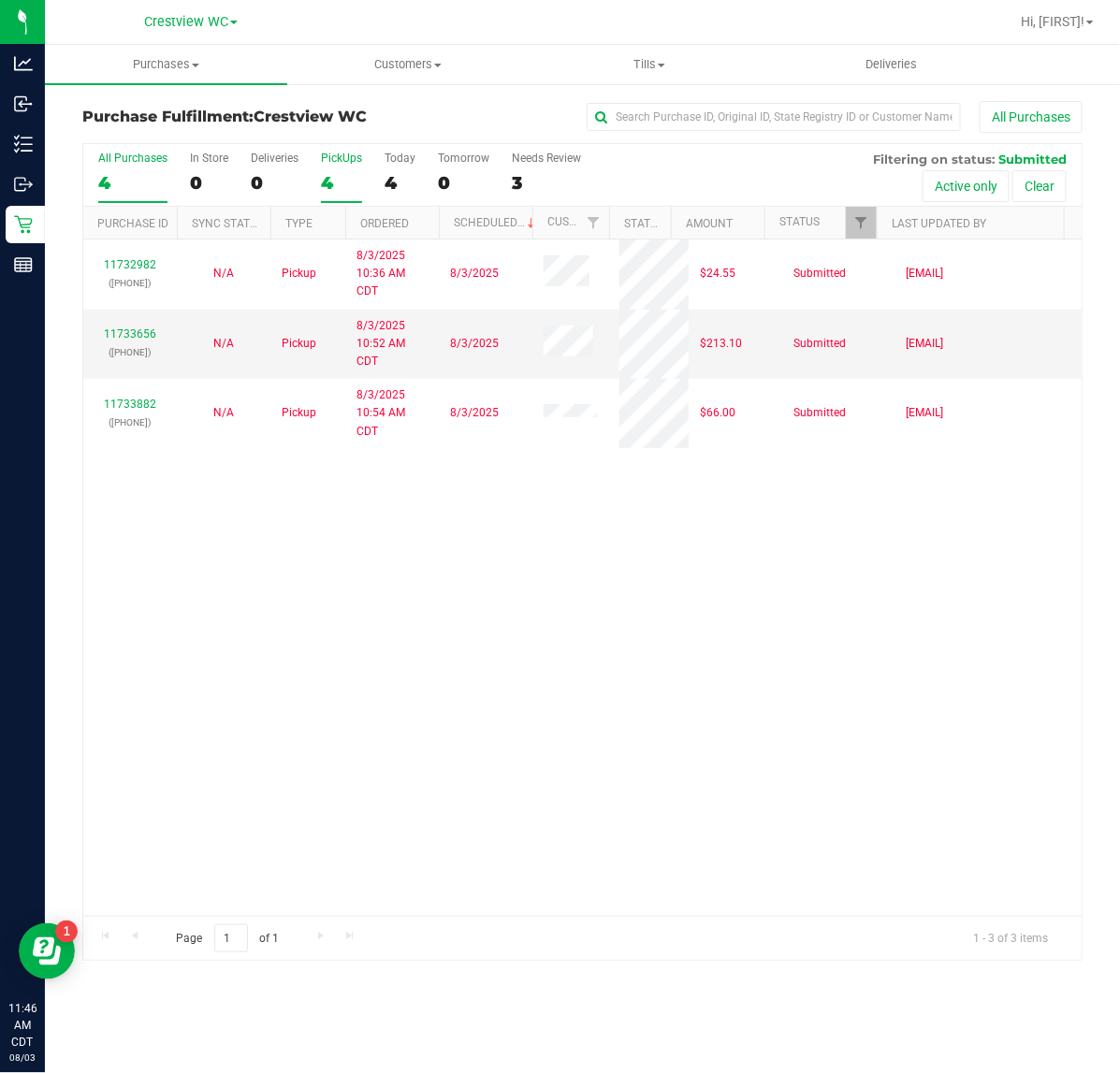 click on "PickUps
4" at bounding box center (342, 177) 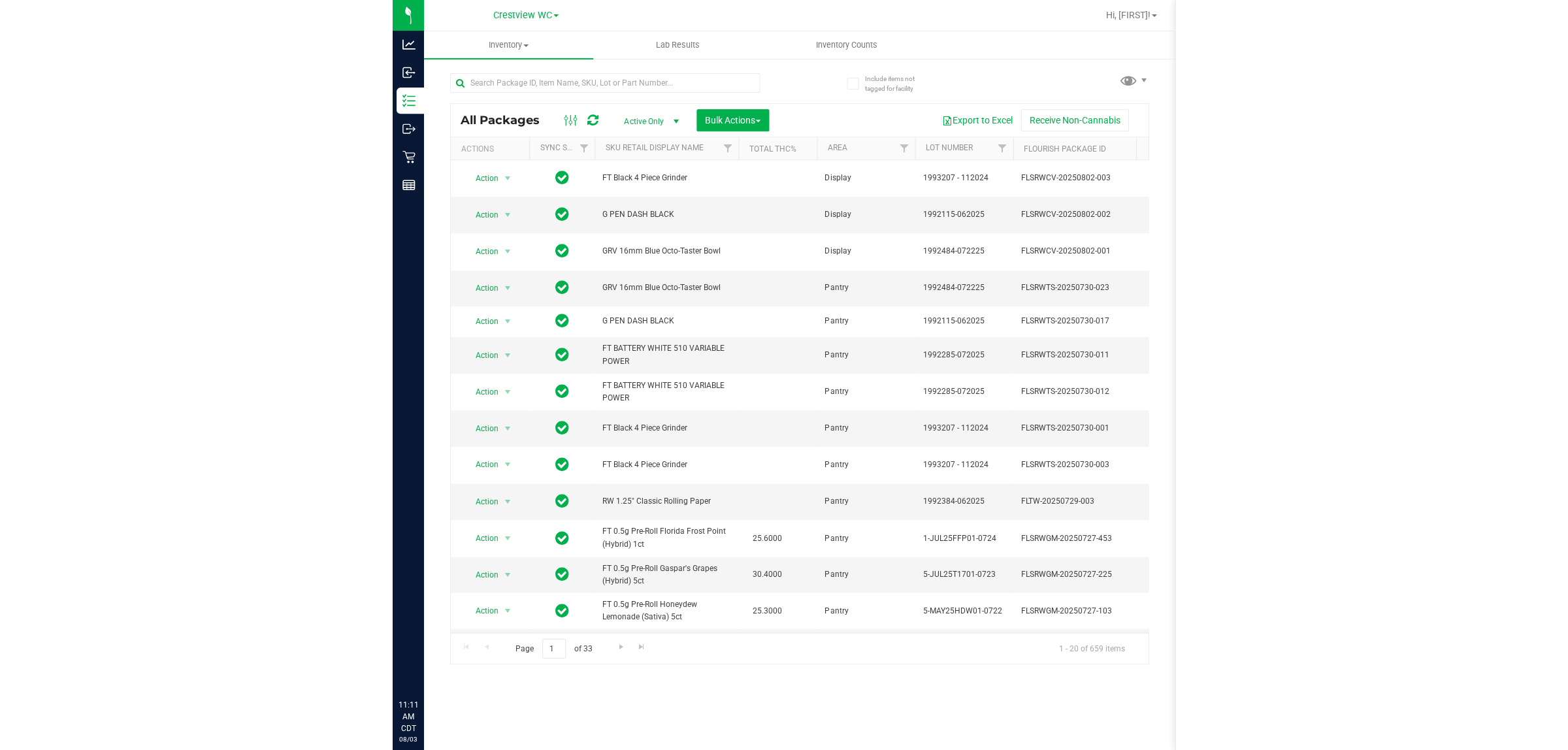 scroll, scrollTop: 0, scrollLeft: 0, axis: both 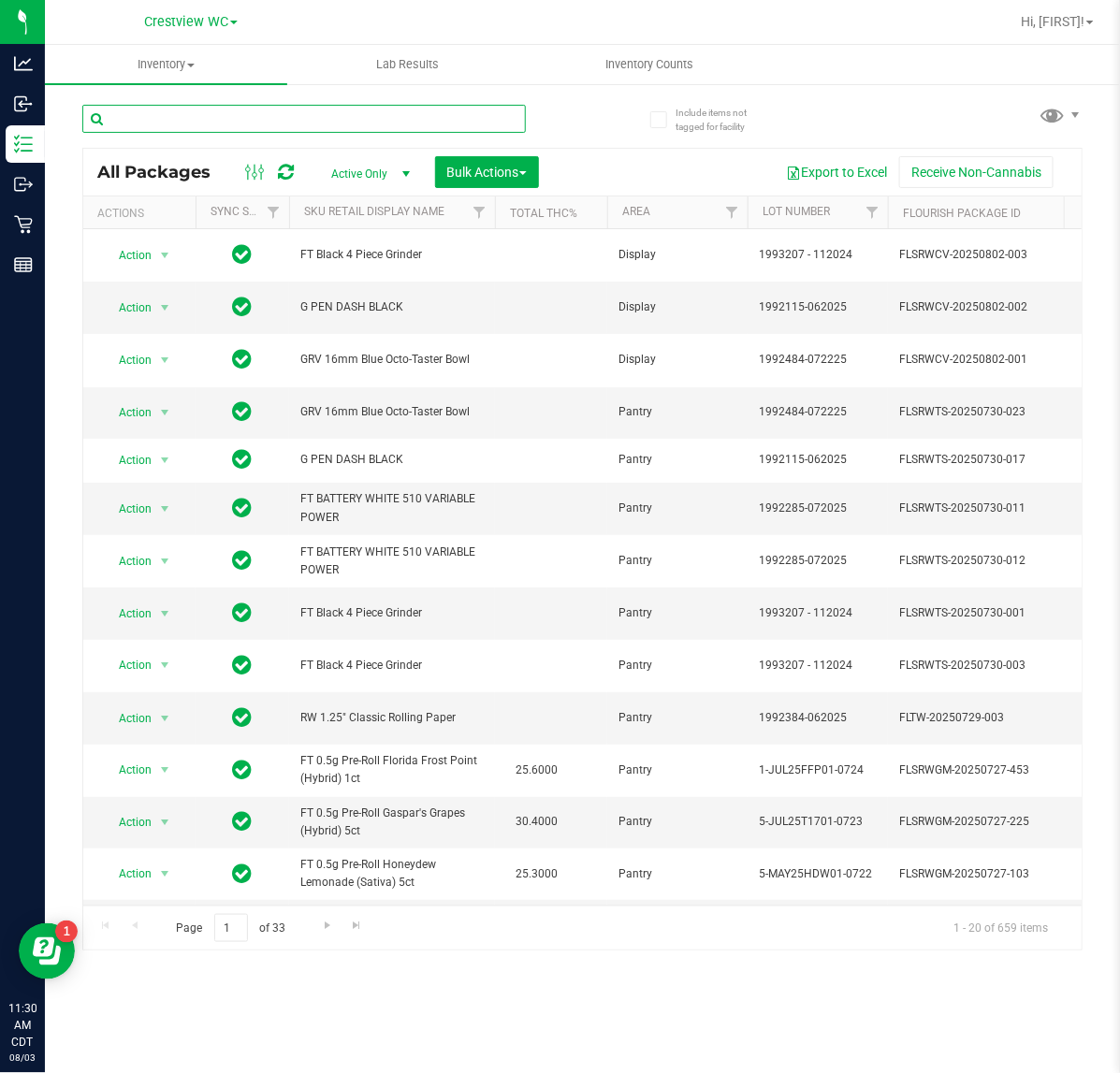 click at bounding box center [304, 119] 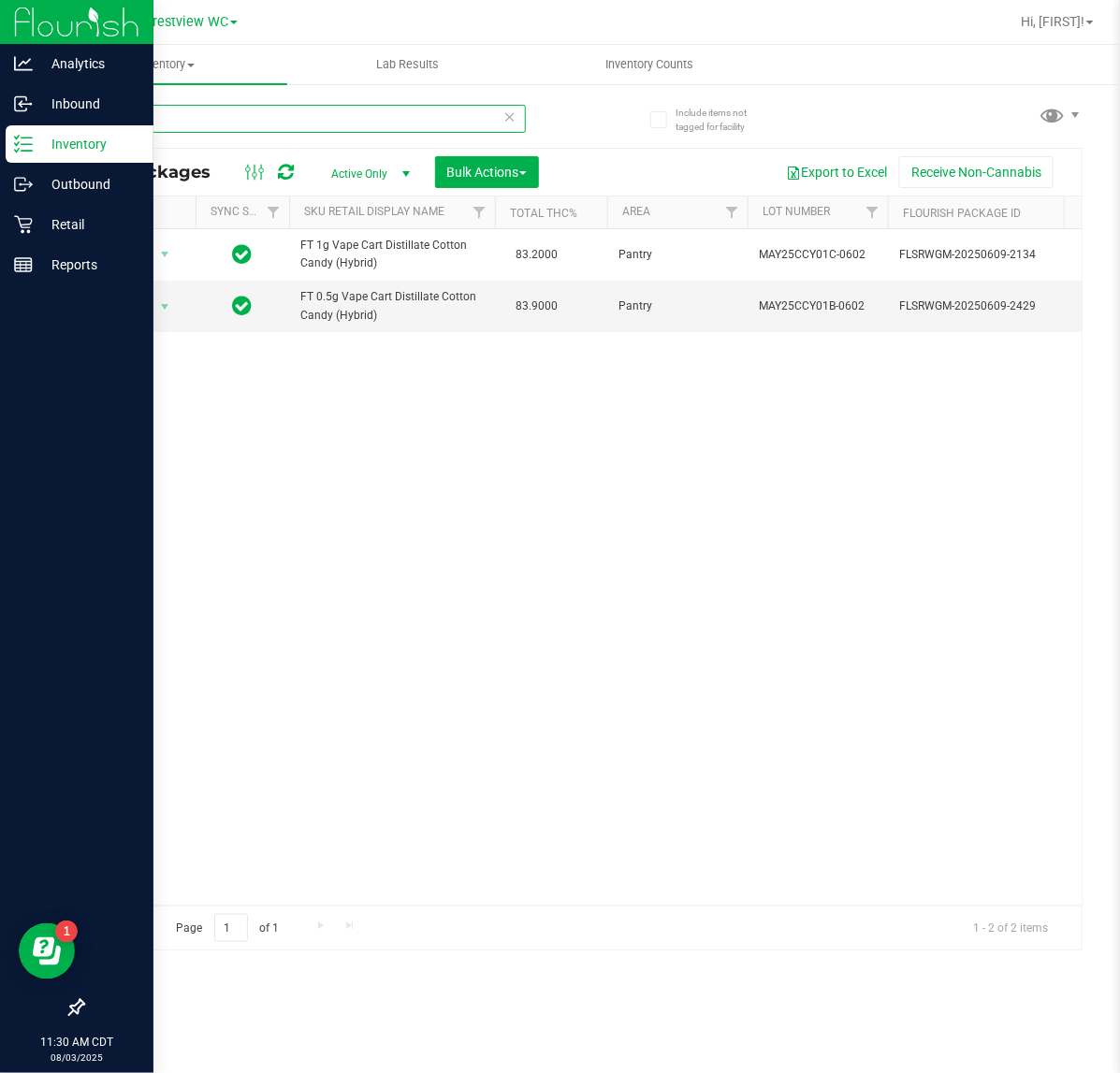 type on "ccy" 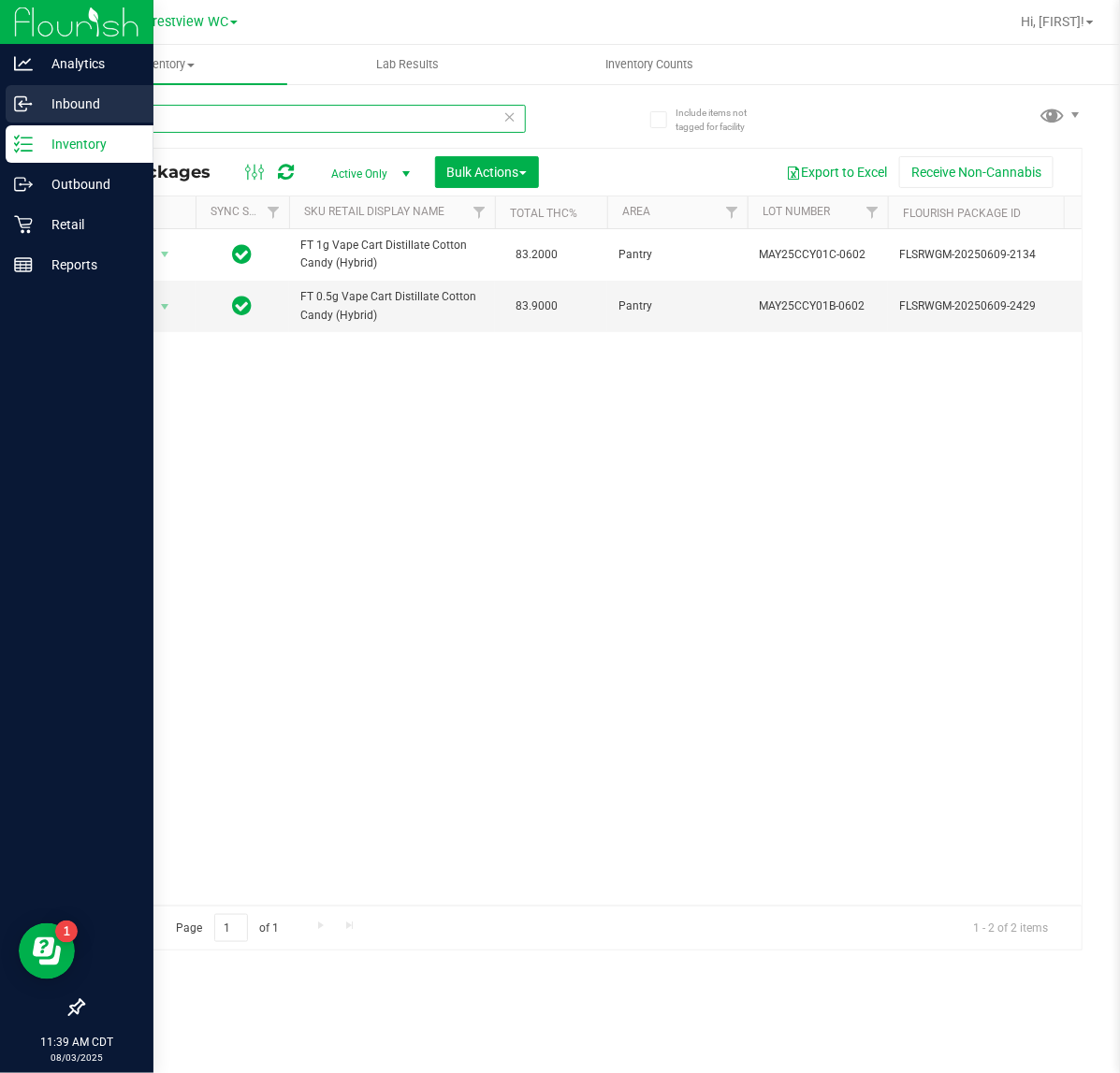 drag, startPoint x: 225, startPoint y: 112, endPoint x: 2, endPoint y: 112, distance: 223 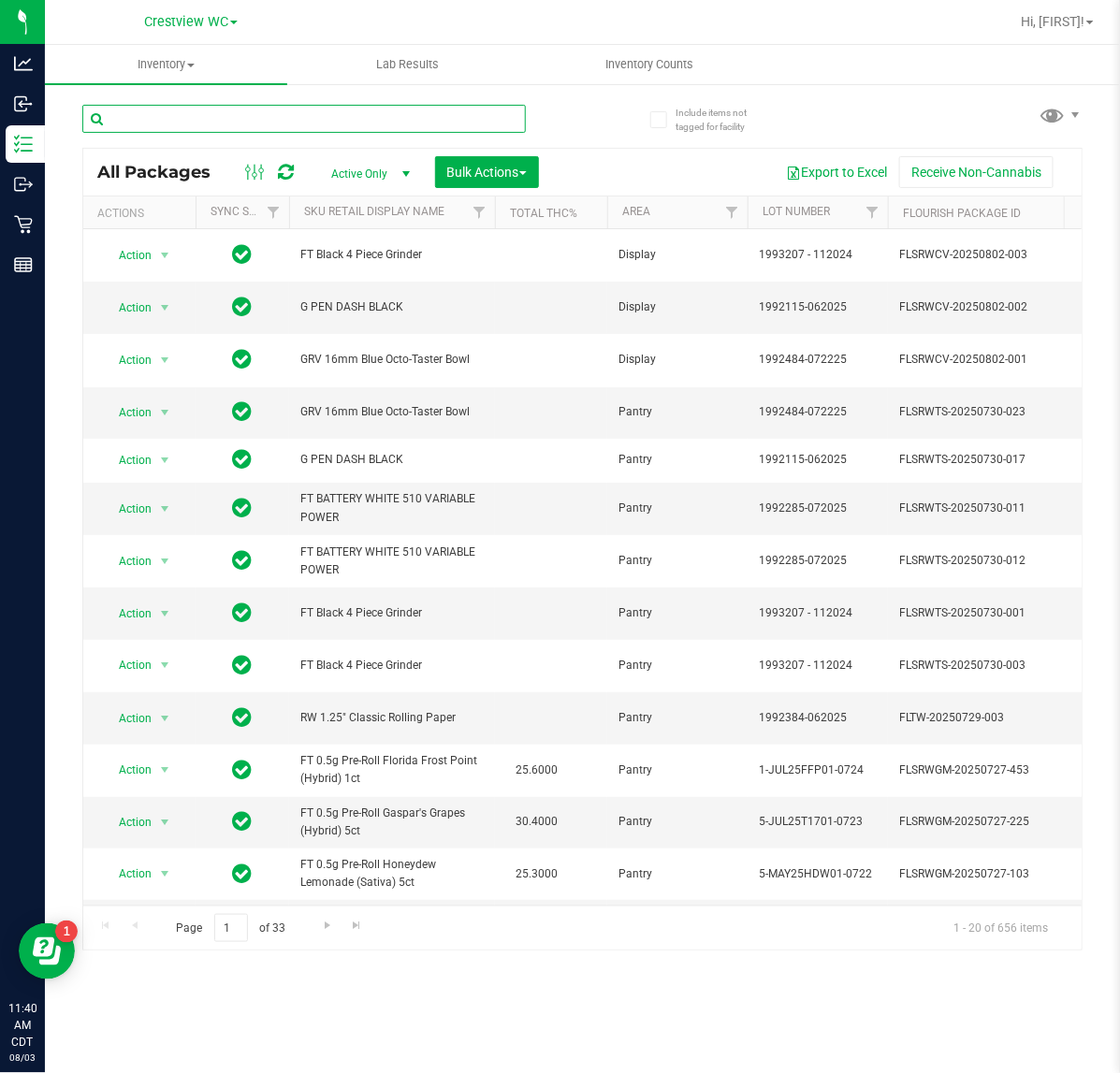 type 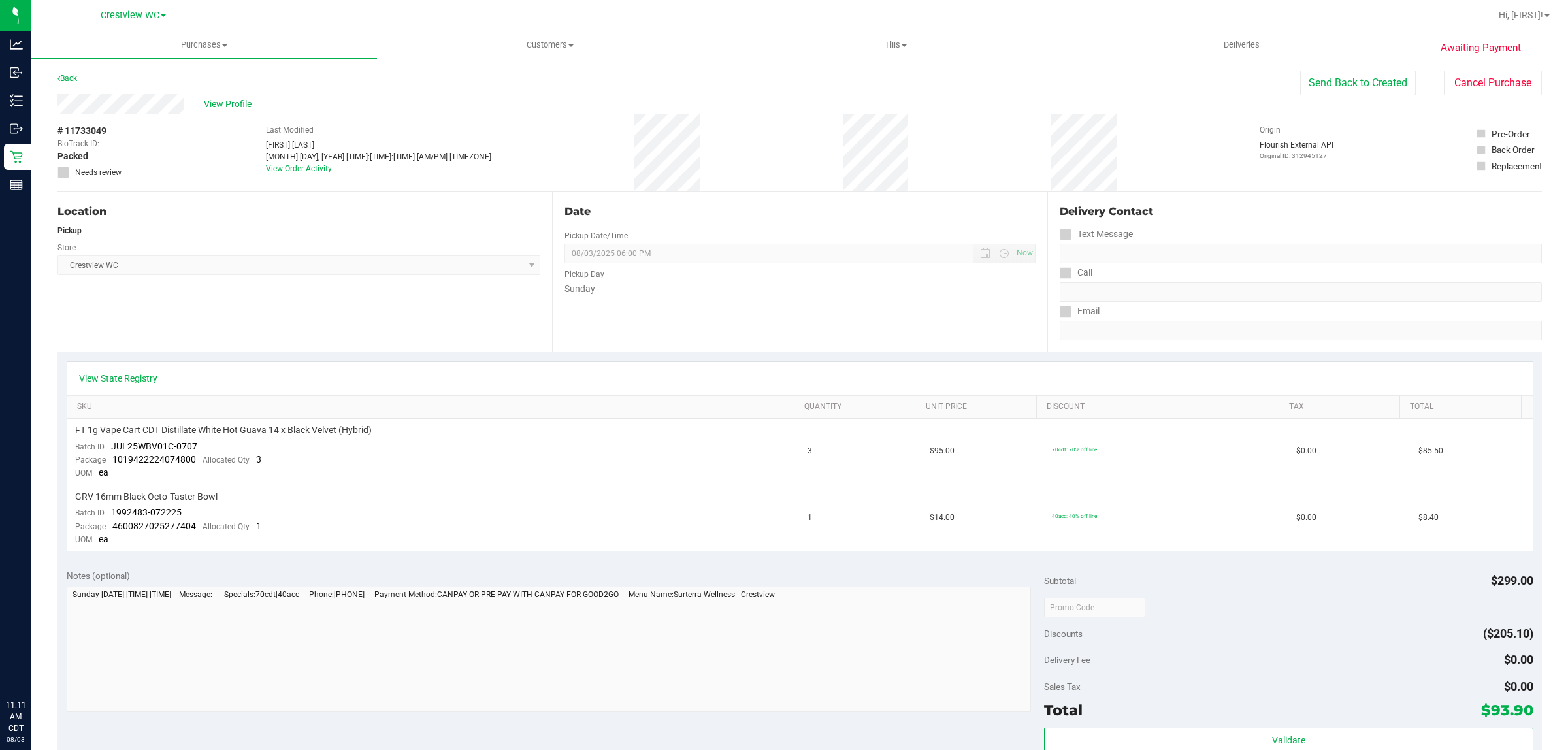 scroll, scrollTop: 0, scrollLeft: 0, axis: both 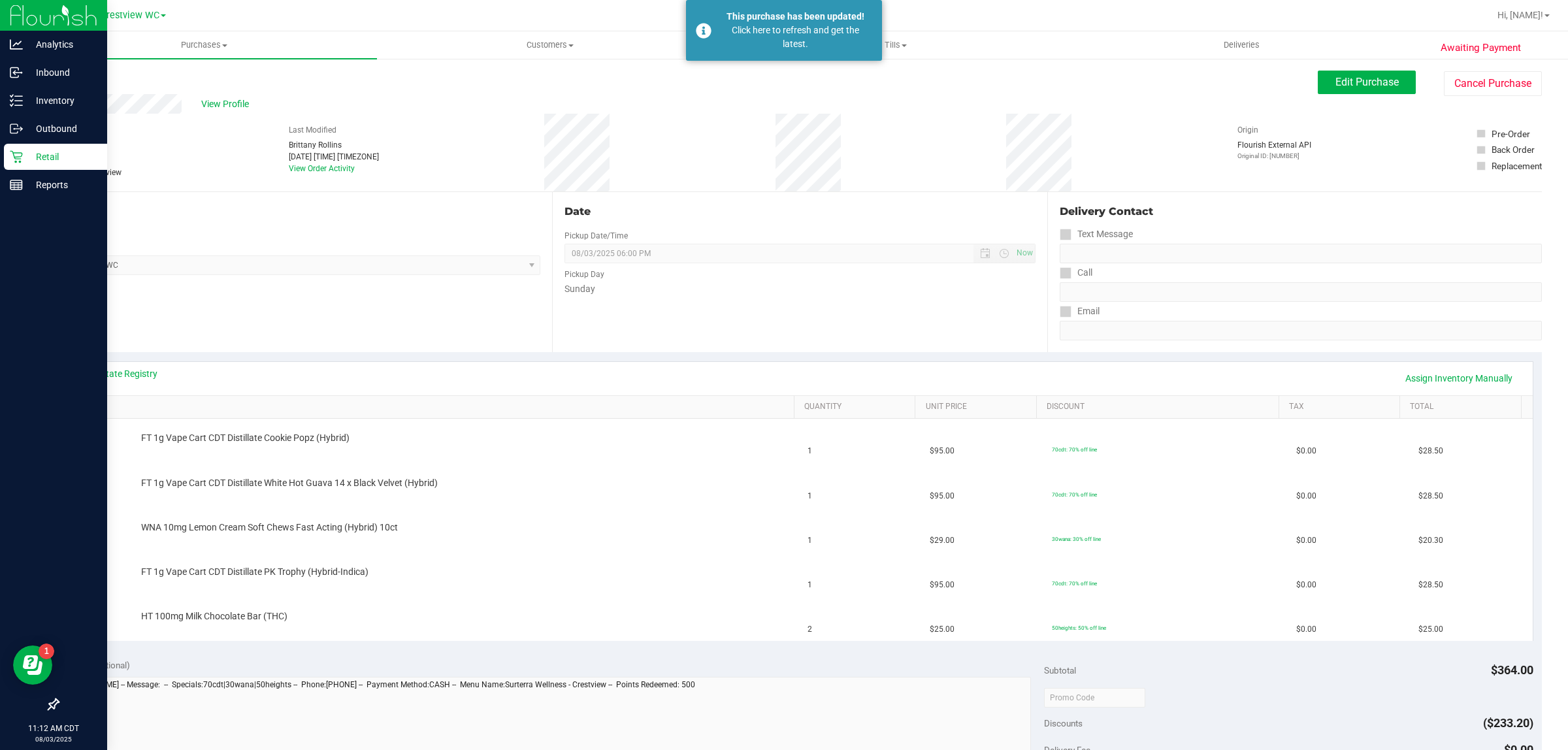 click on "Retail" at bounding box center (62, 157) 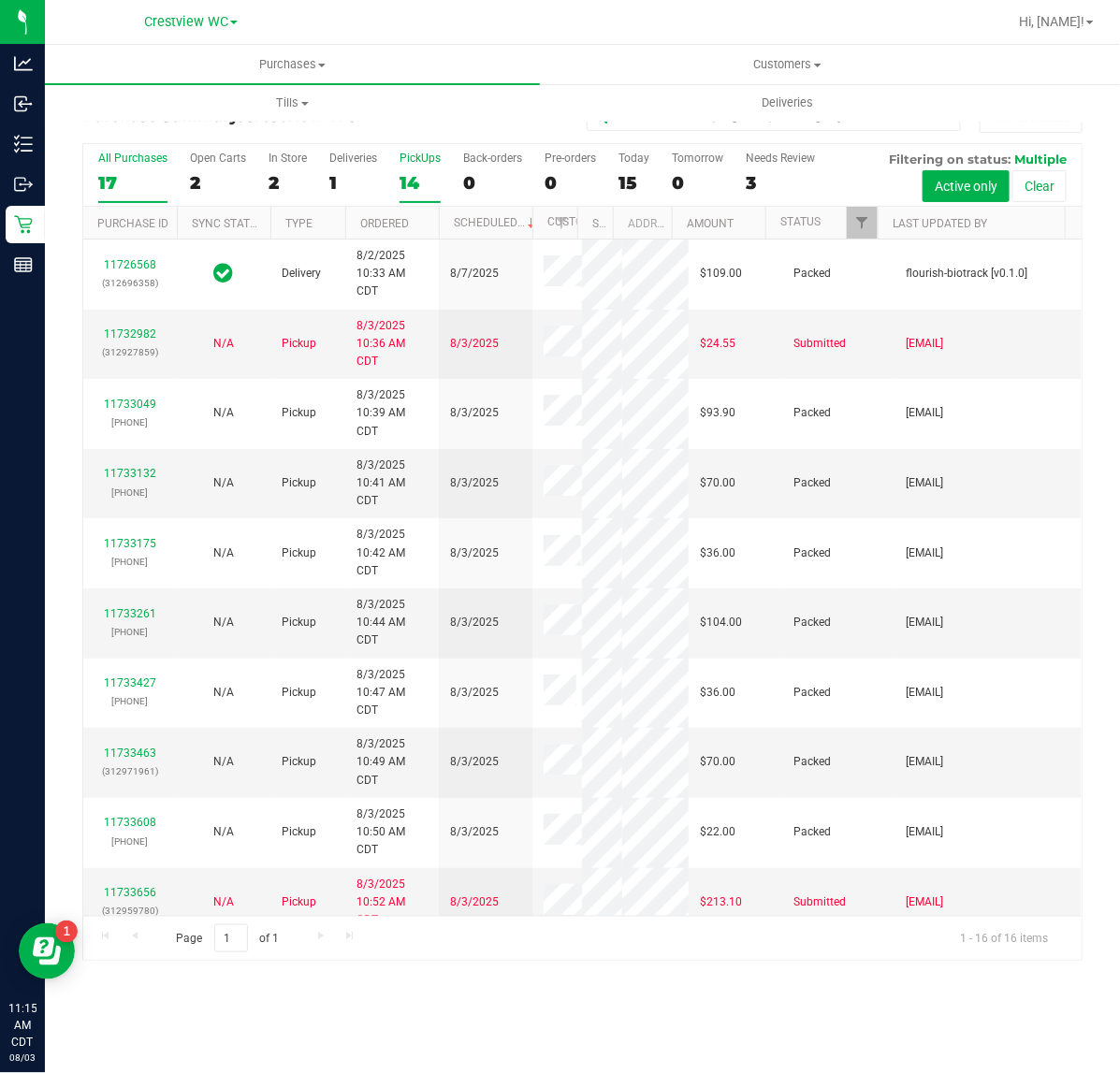 click on "PickUps
14" at bounding box center (420, 177) 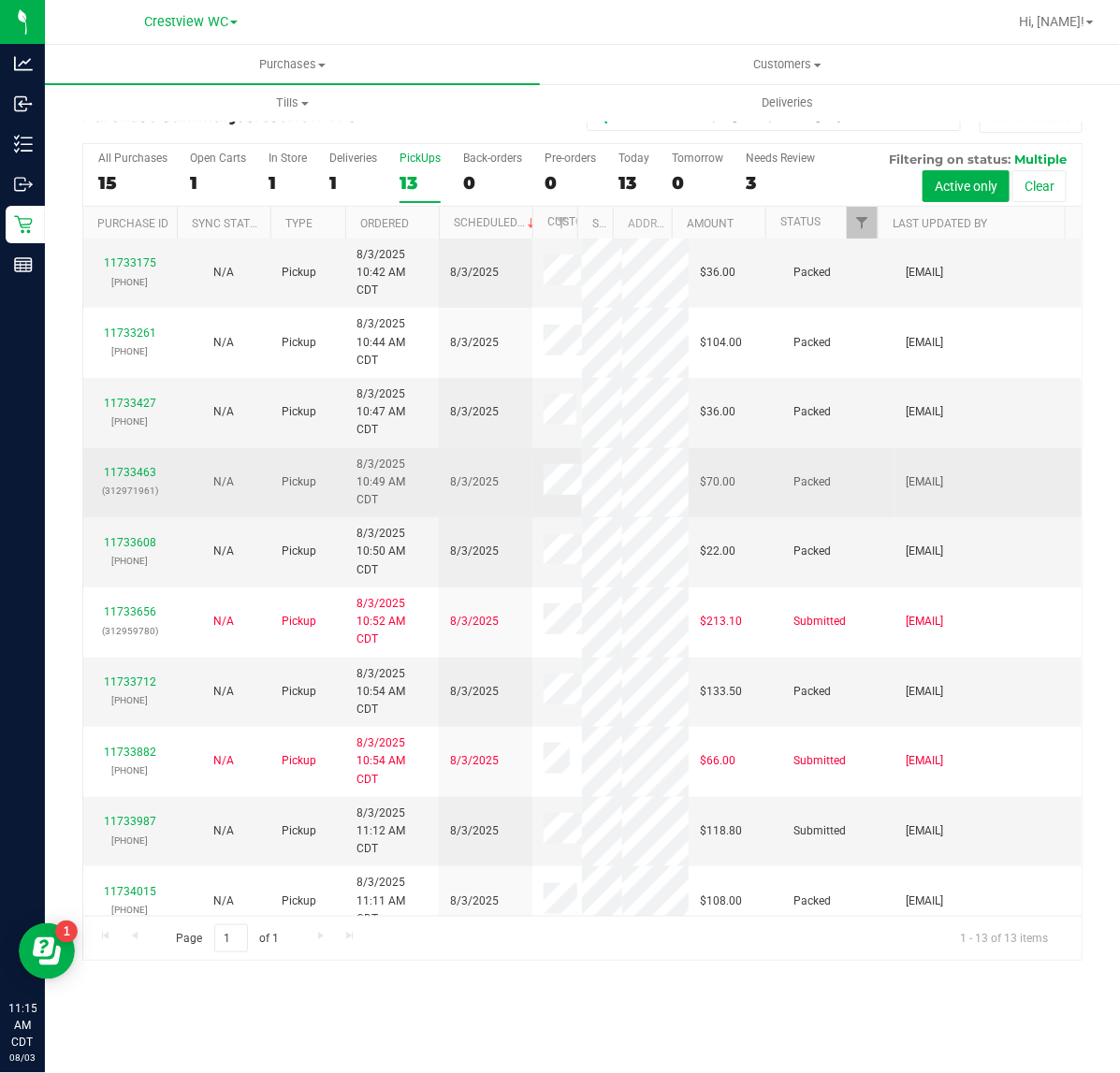 scroll, scrollTop: 340, scrollLeft: 0, axis: vertical 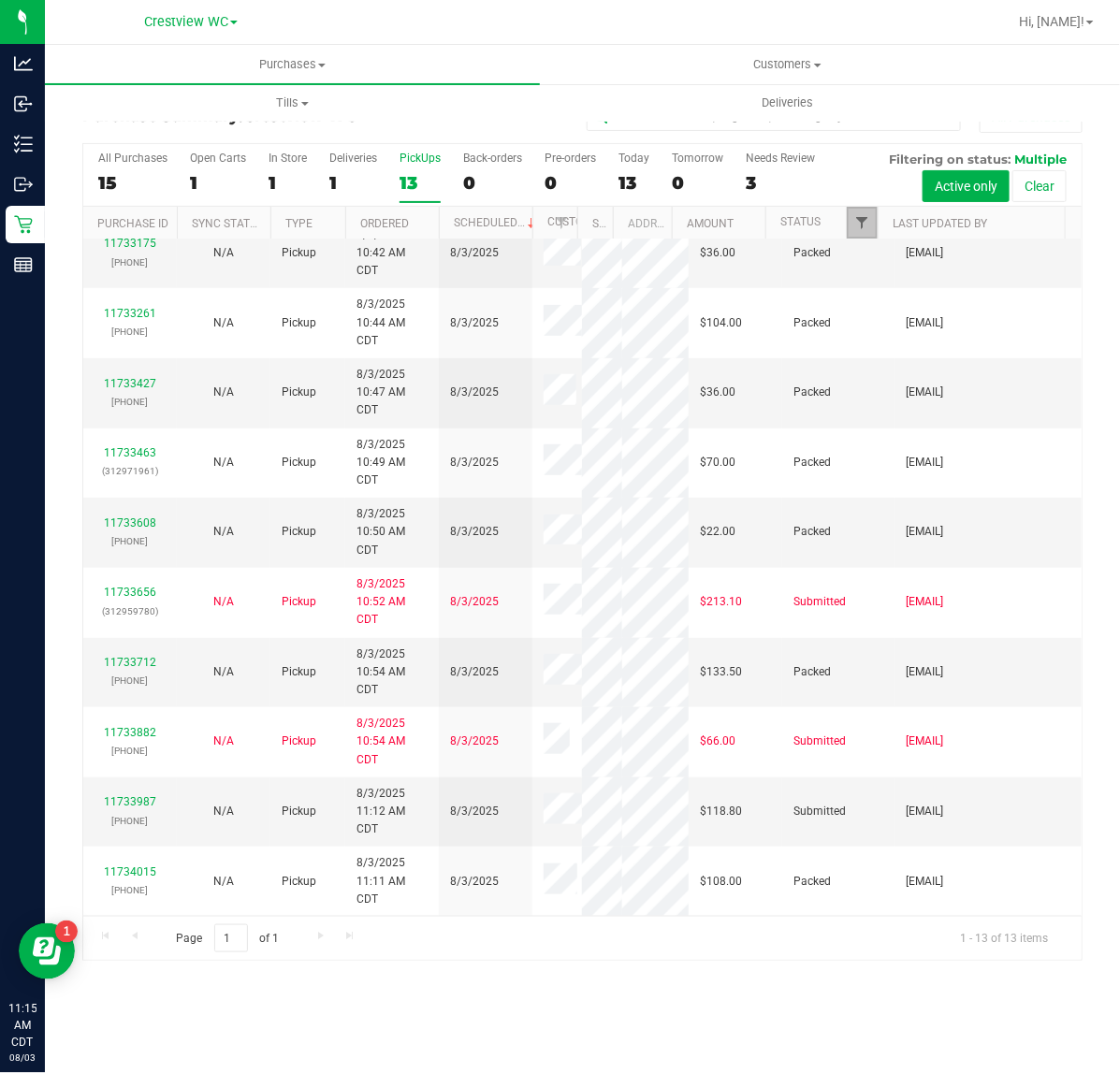 click at bounding box center (862, 223) 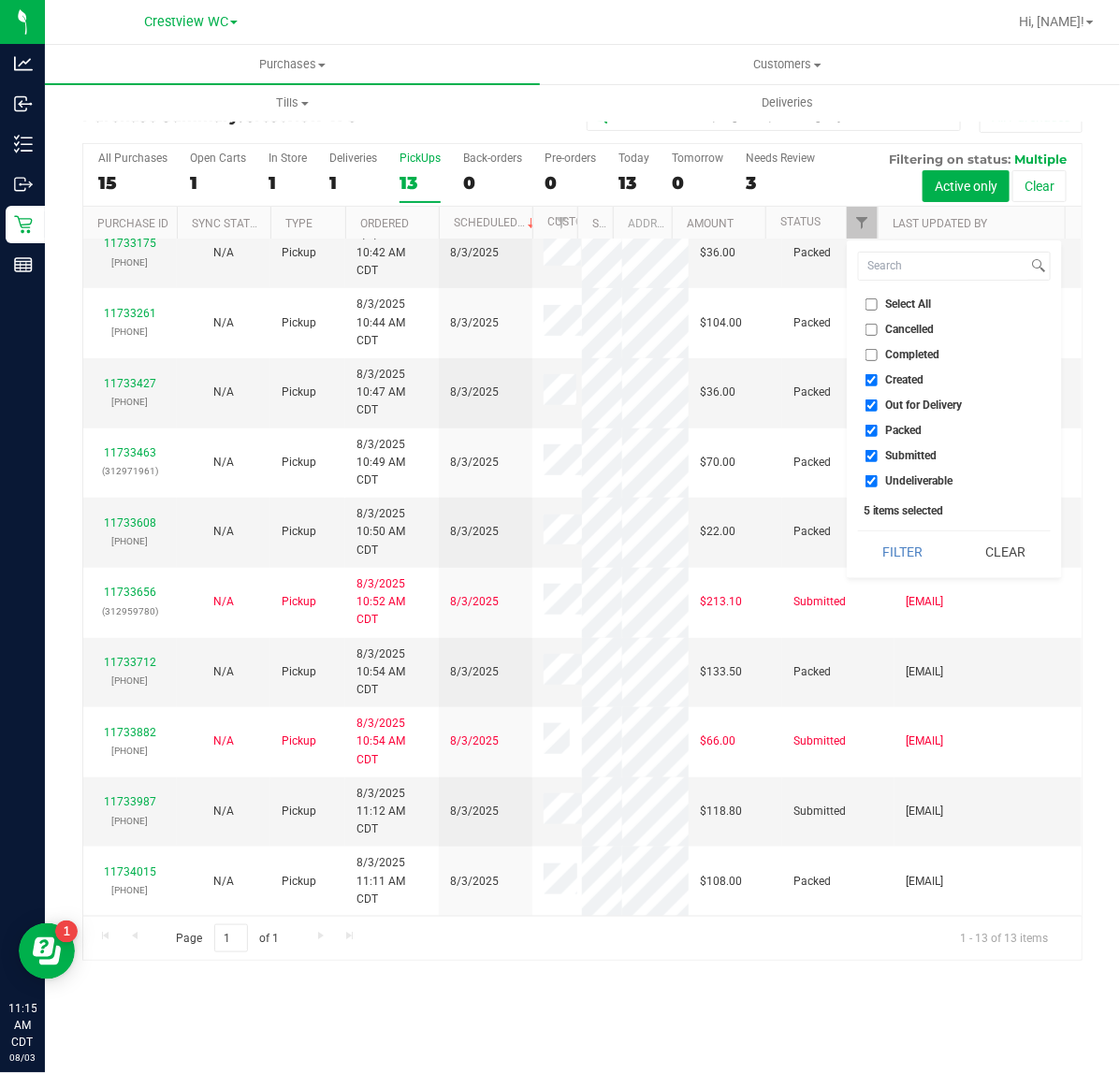 click on "Created" at bounding box center [905, 380] 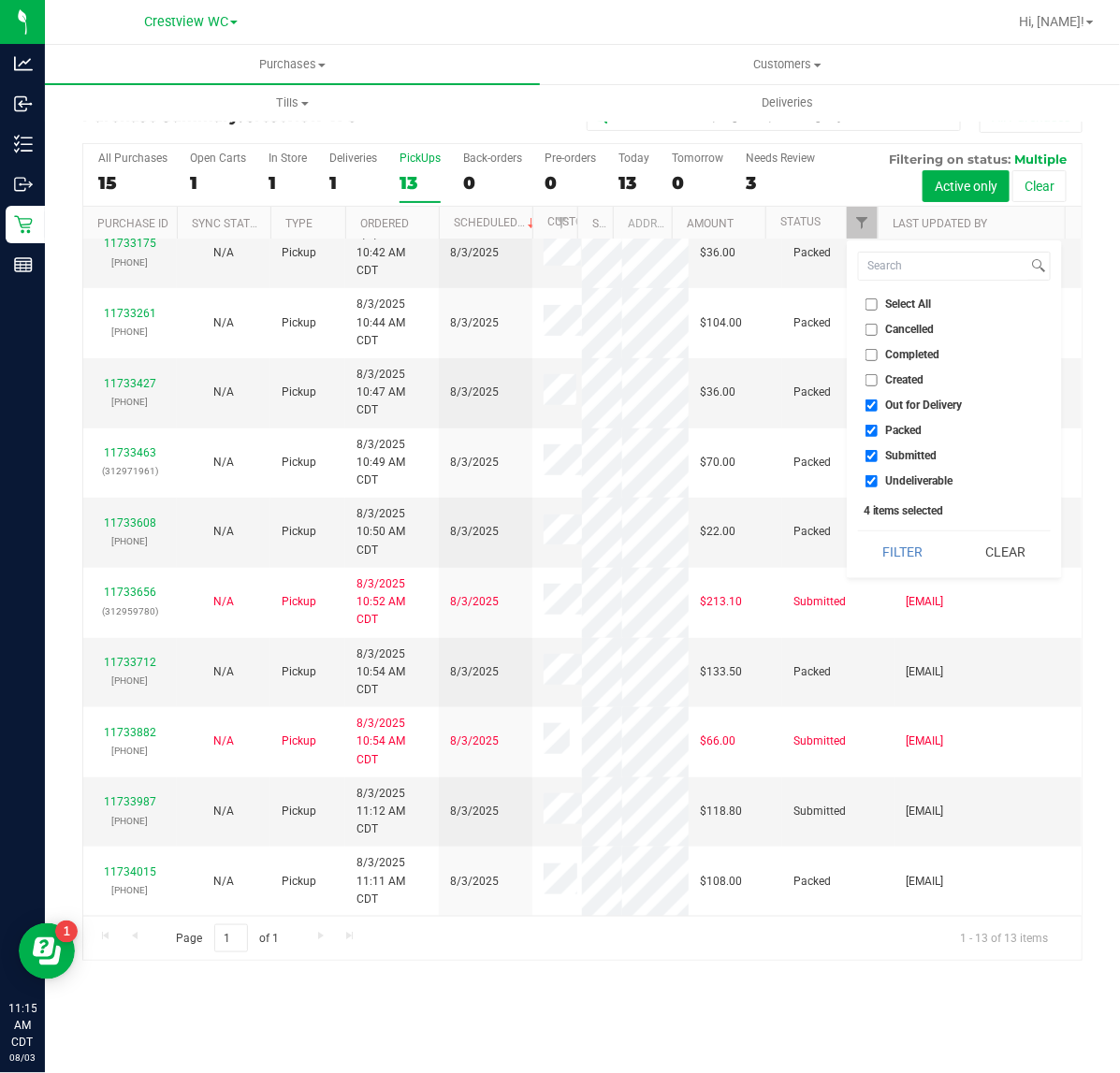 click on "Select All Cancelled Completed Created Out for Delivery Packed Submitted Undeliverable" at bounding box center [954, 393] 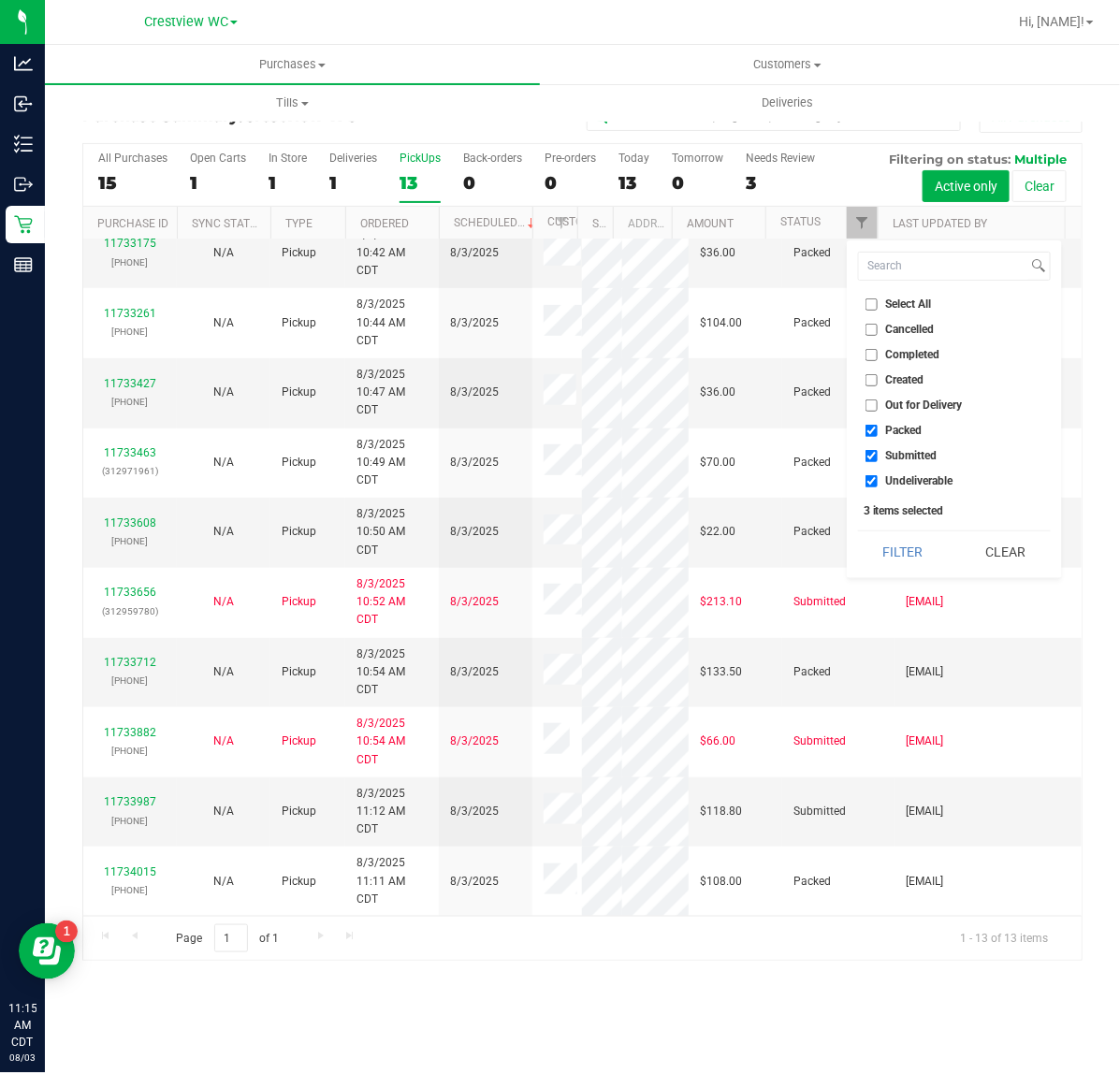 click on "Packed" at bounding box center (904, 430) 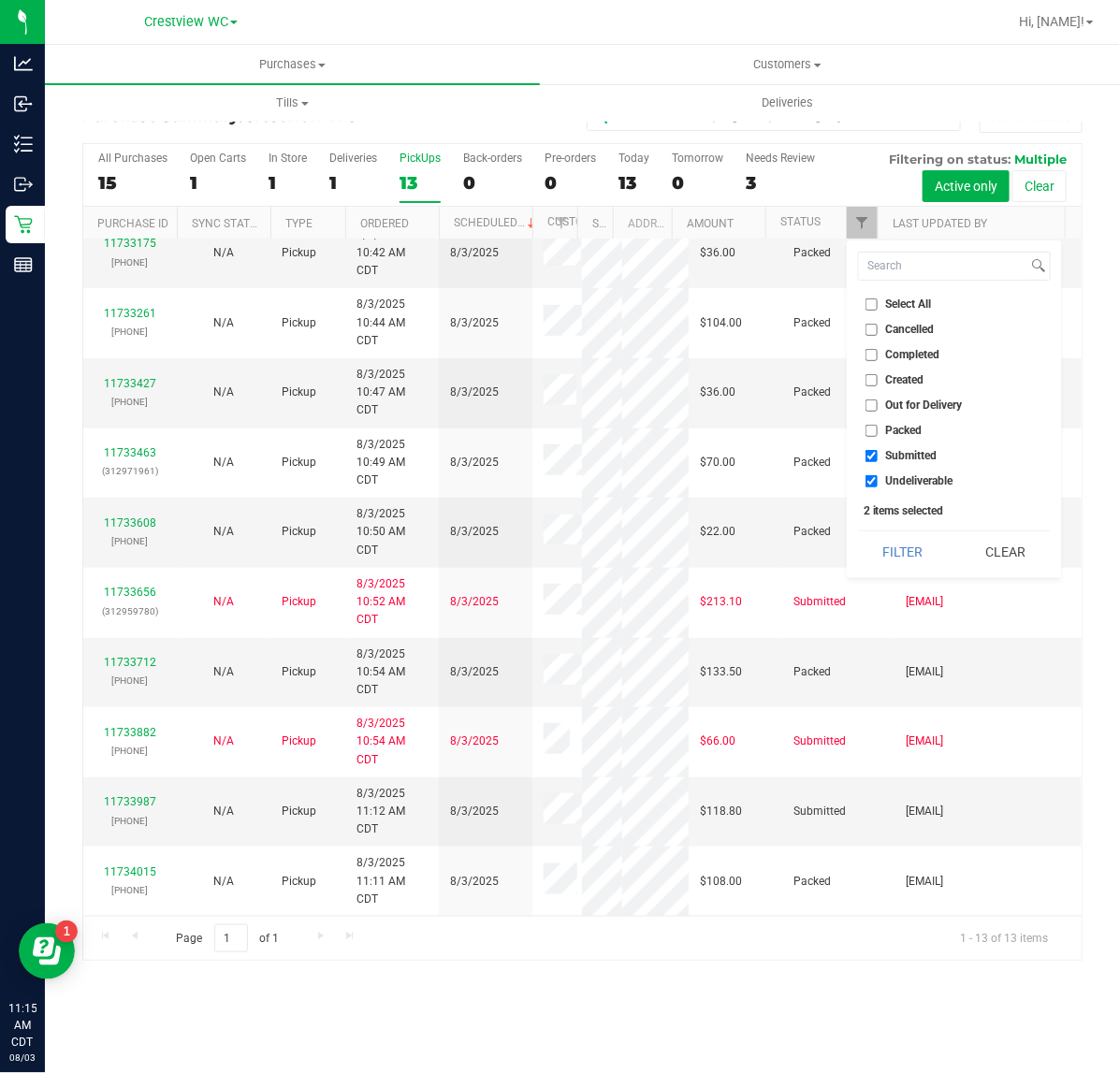 click on "Select All Cancelled Completed Created Out for Delivery Packed Submitted Undeliverable 2 items selected Filter Clear" at bounding box center [954, 409] 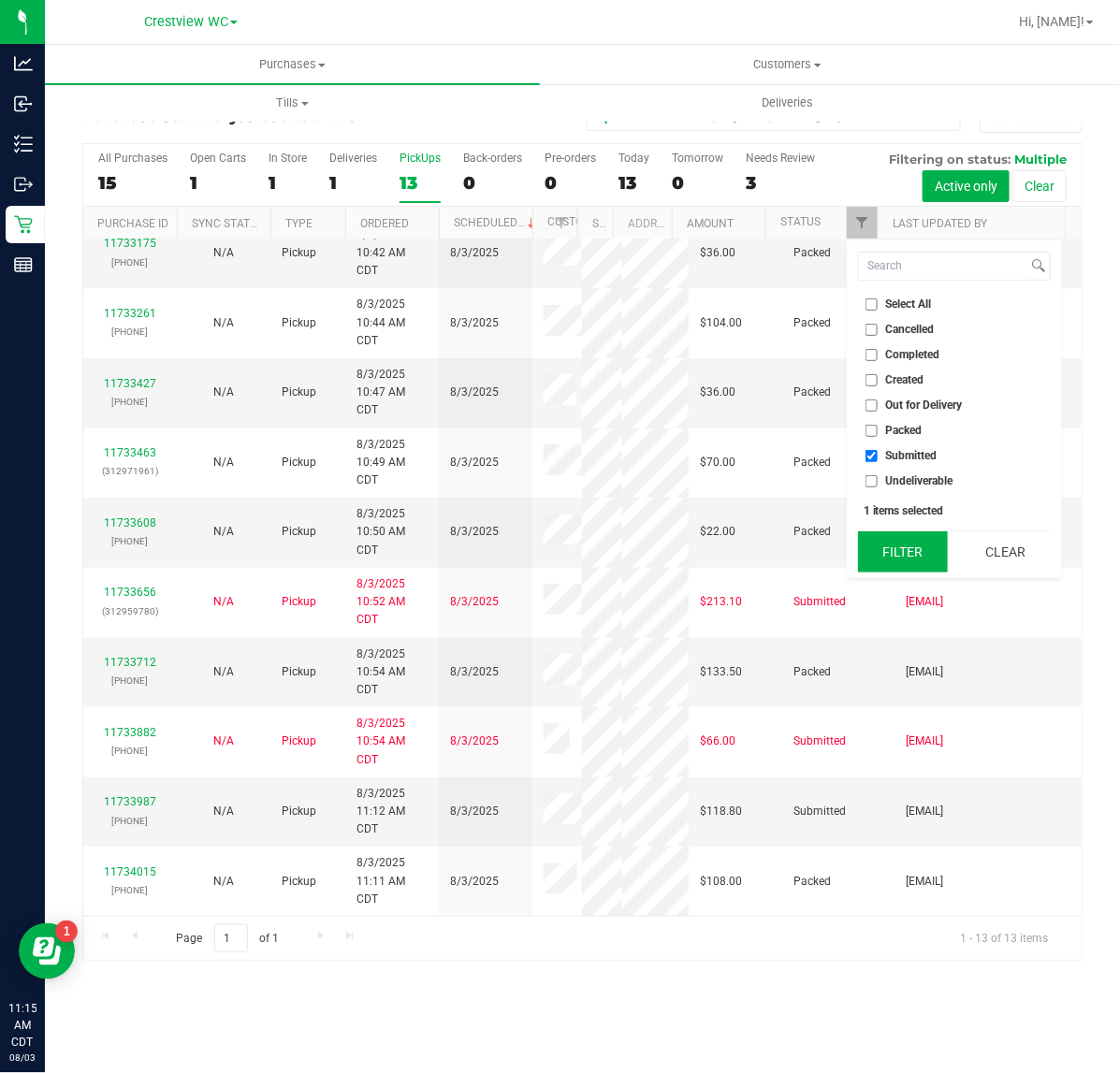 click on "Filter" at bounding box center (903, 552) 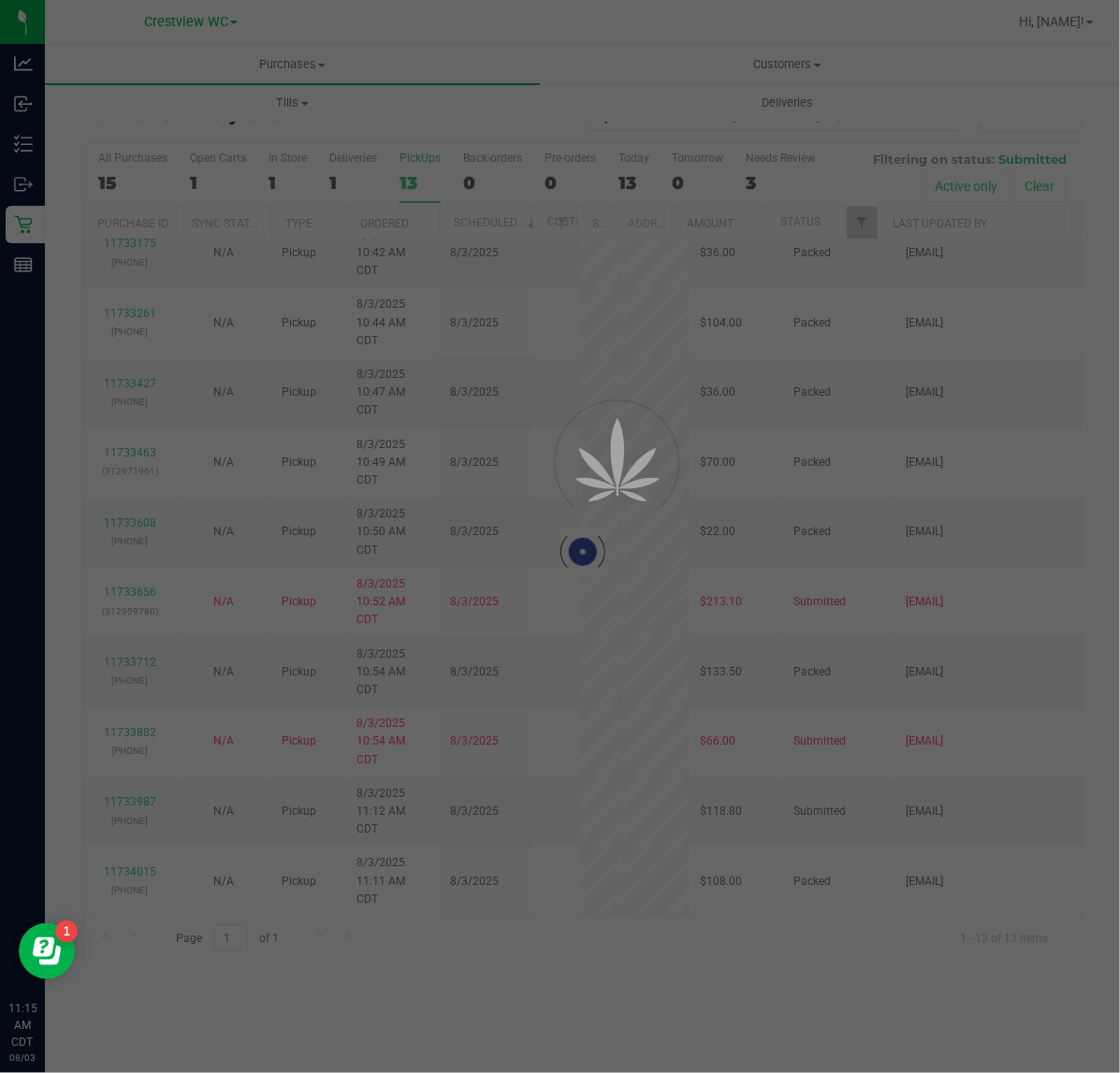 scroll, scrollTop: 0, scrollLeft: 0, axis: both 